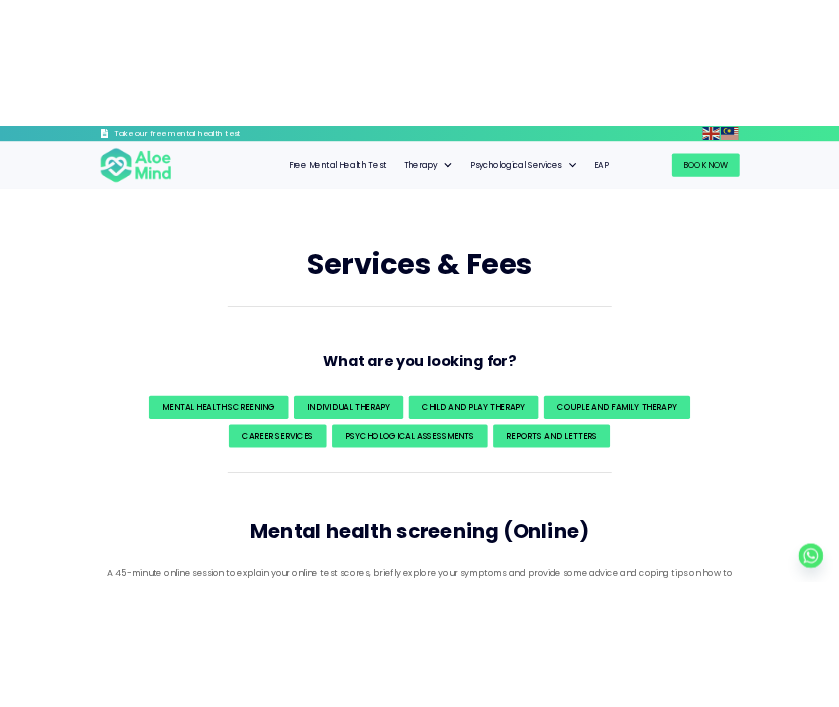 scroll, scrollTop: 0, scrollLeft: 0, axis: both 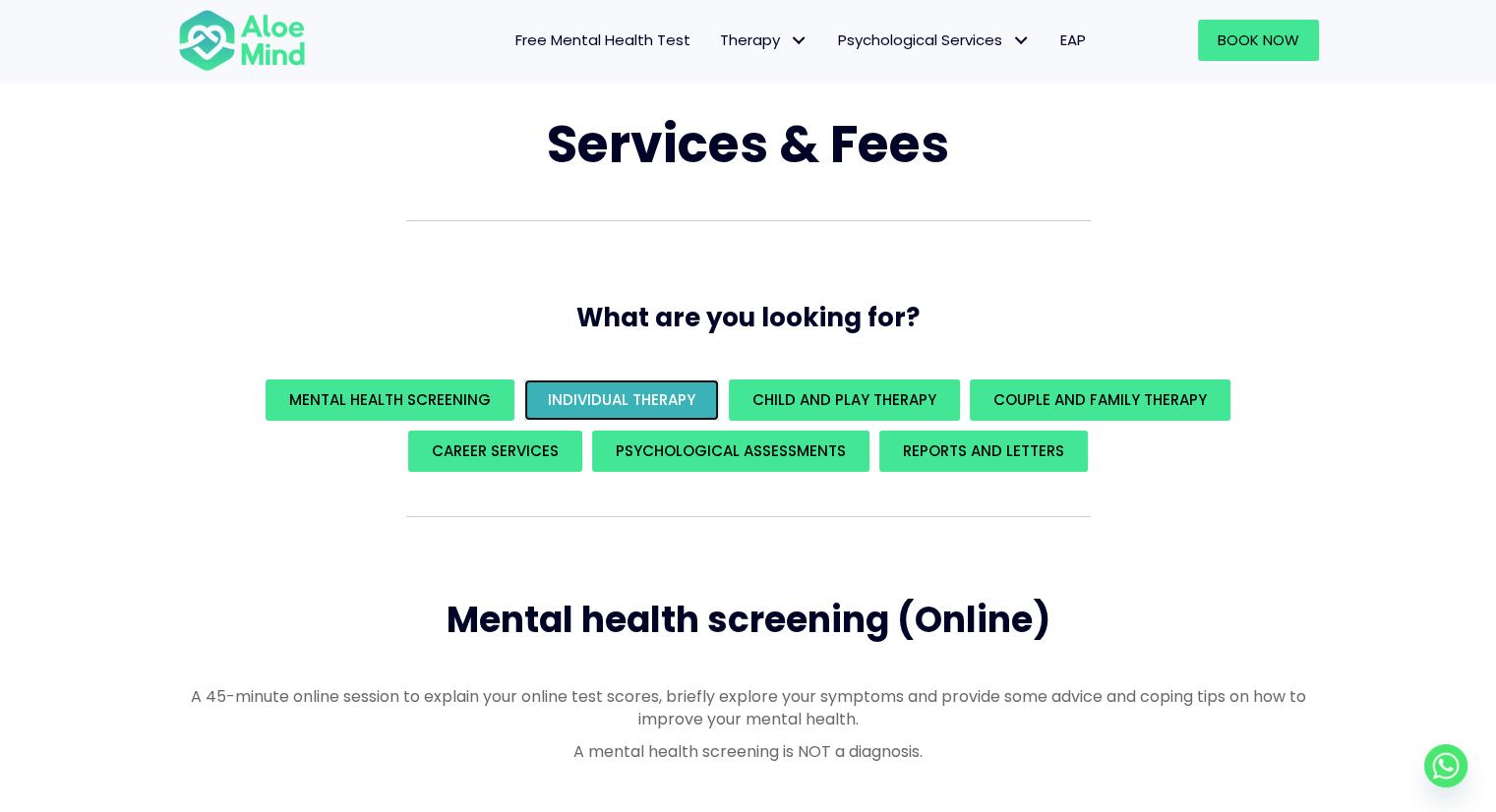 click on "Individual Therapy" at bounding box center (622, 399) 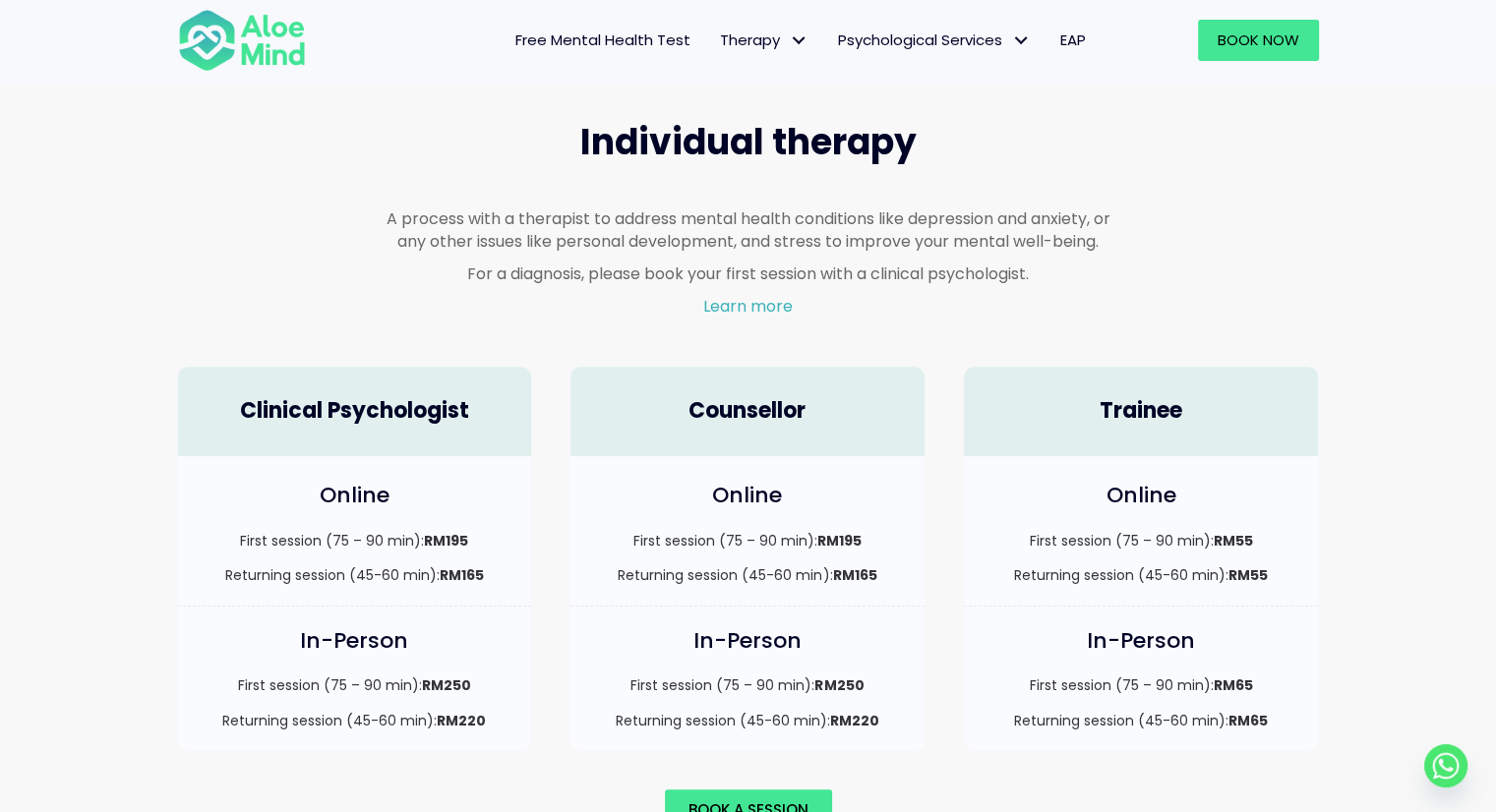scroll, scrollTop: 1247, scrollLeft: 0, axis: vertical 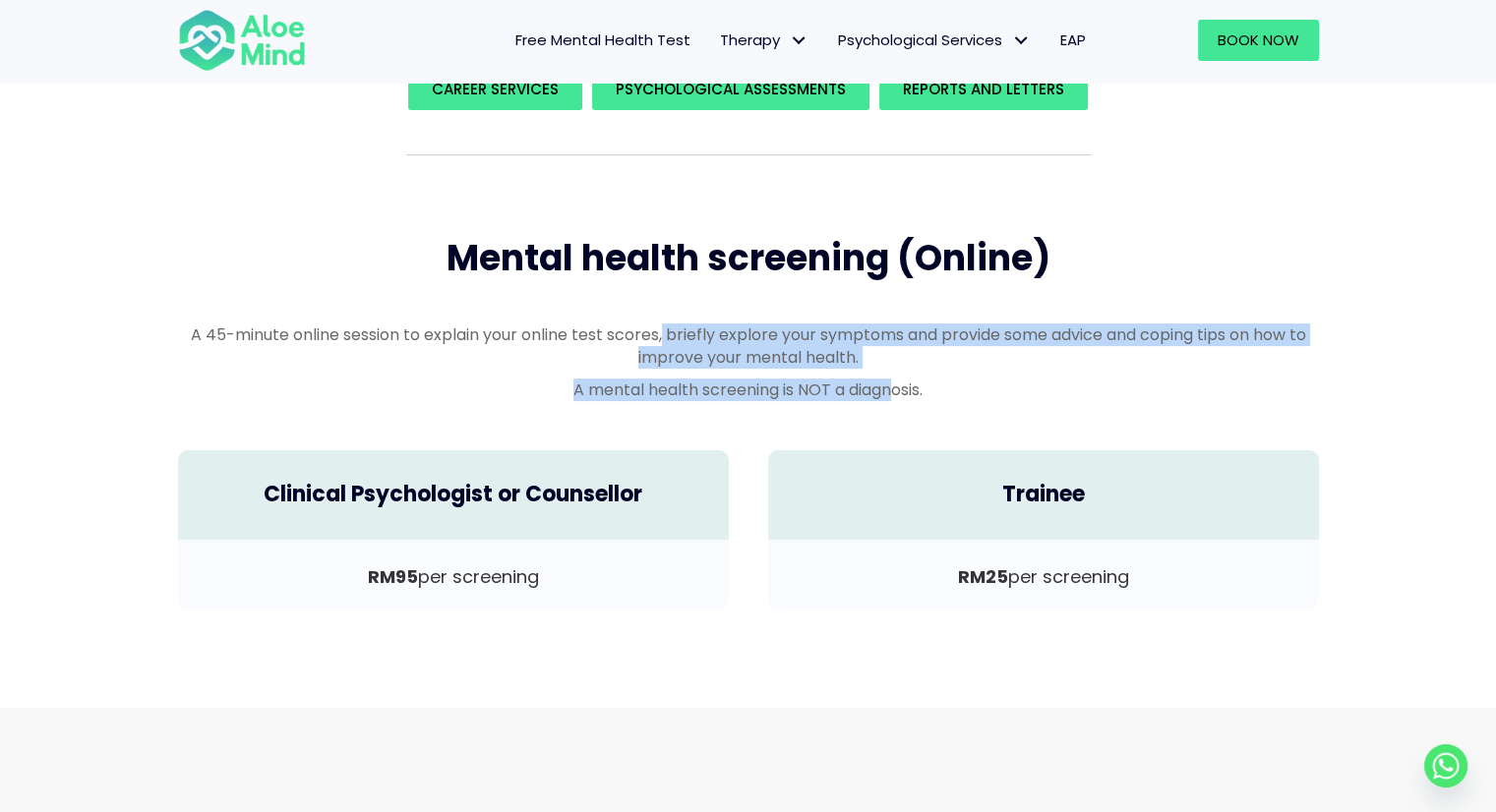 drag, startPoint x: 657, startPoint y: 336, endPoint x: 896, endPoint y: 380, distance: 243.01646 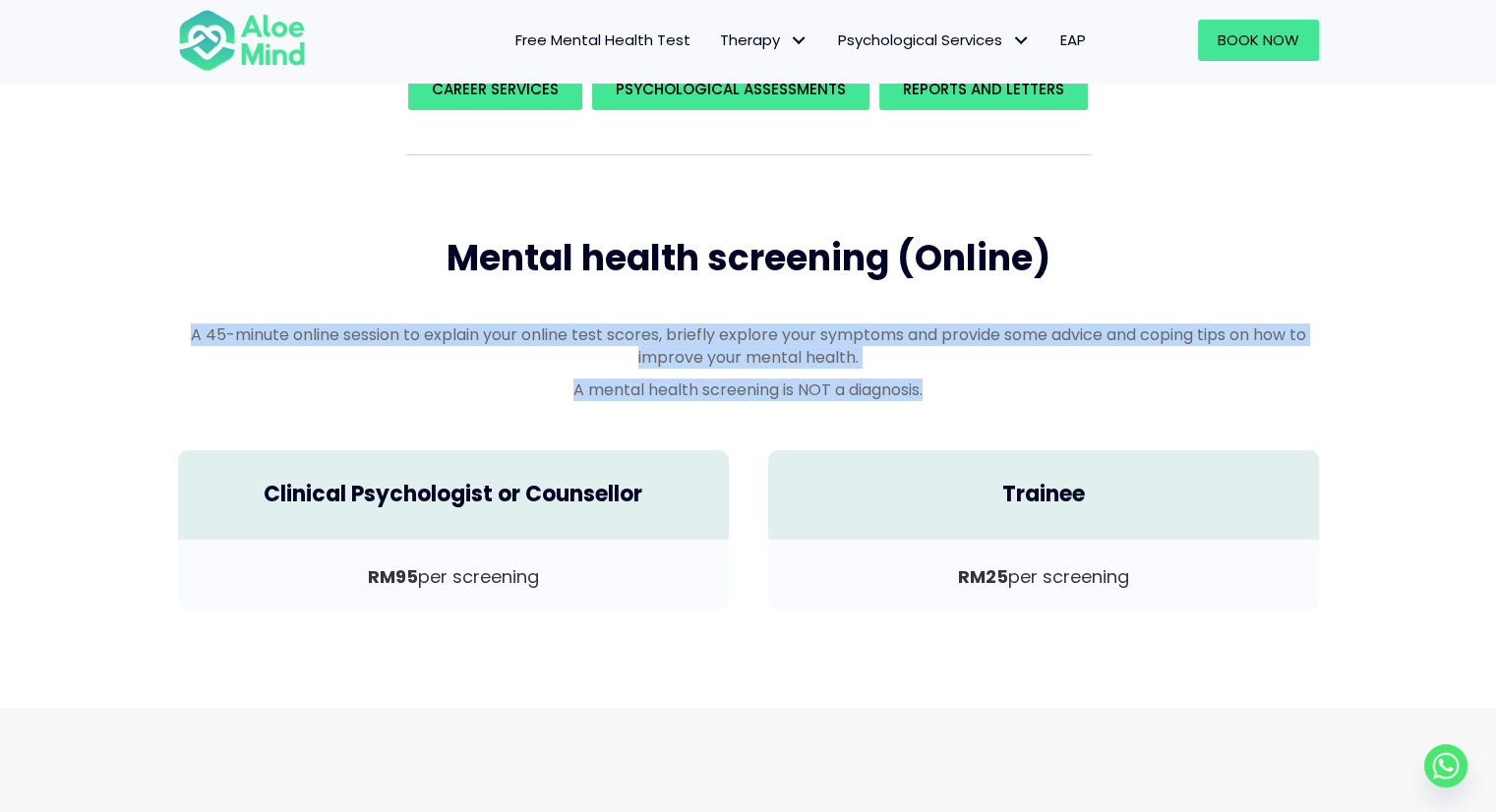 drag, startPoint x: 933, startPoint y: 390, endPoint x: 191, endPoint y: 324, distance: 744.92953 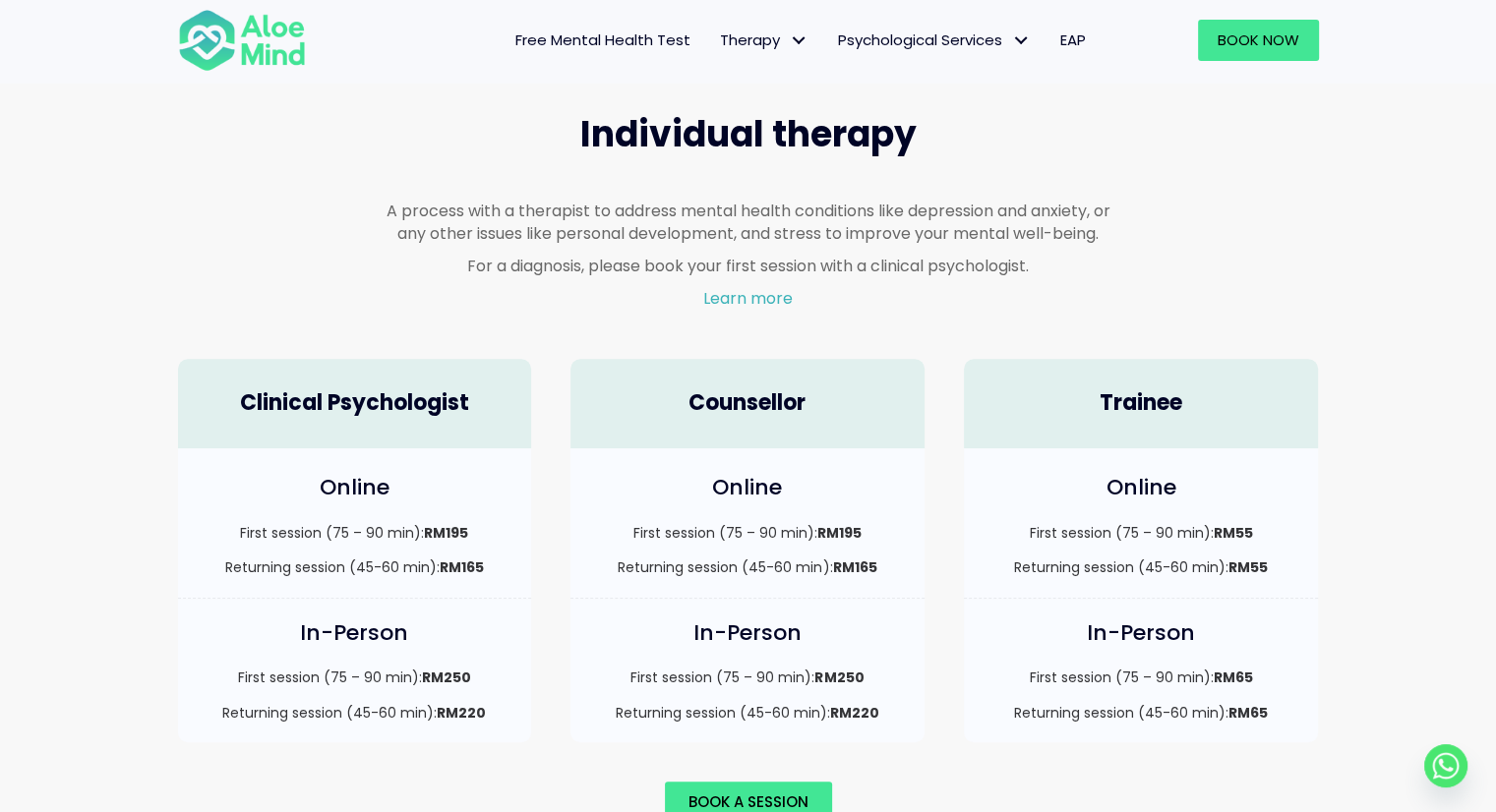 scroll, scrollTop: 1050, scrollLeft: 0, axis: vertical 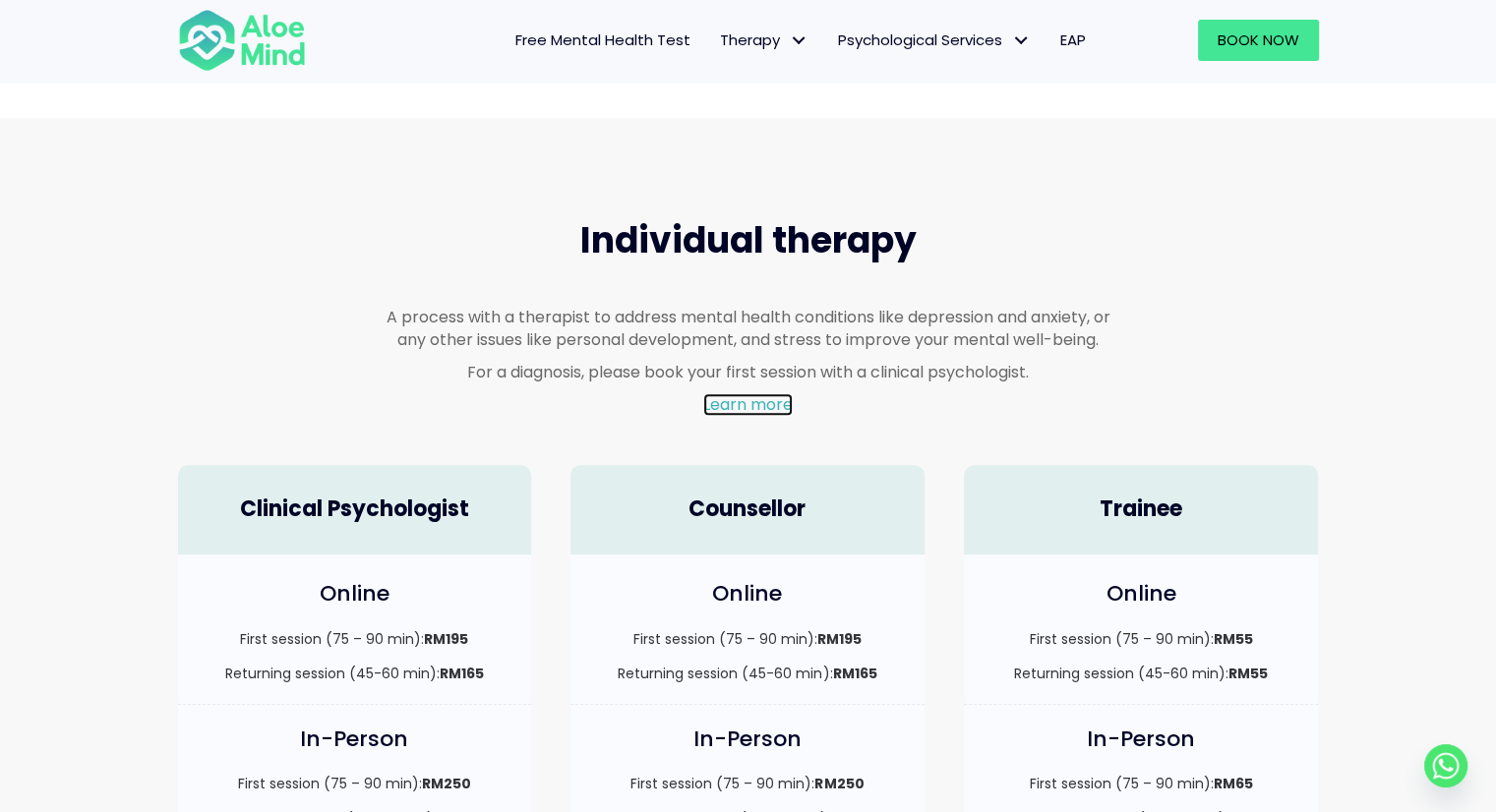 click on "Learn more" at bounding box center (748, 404) 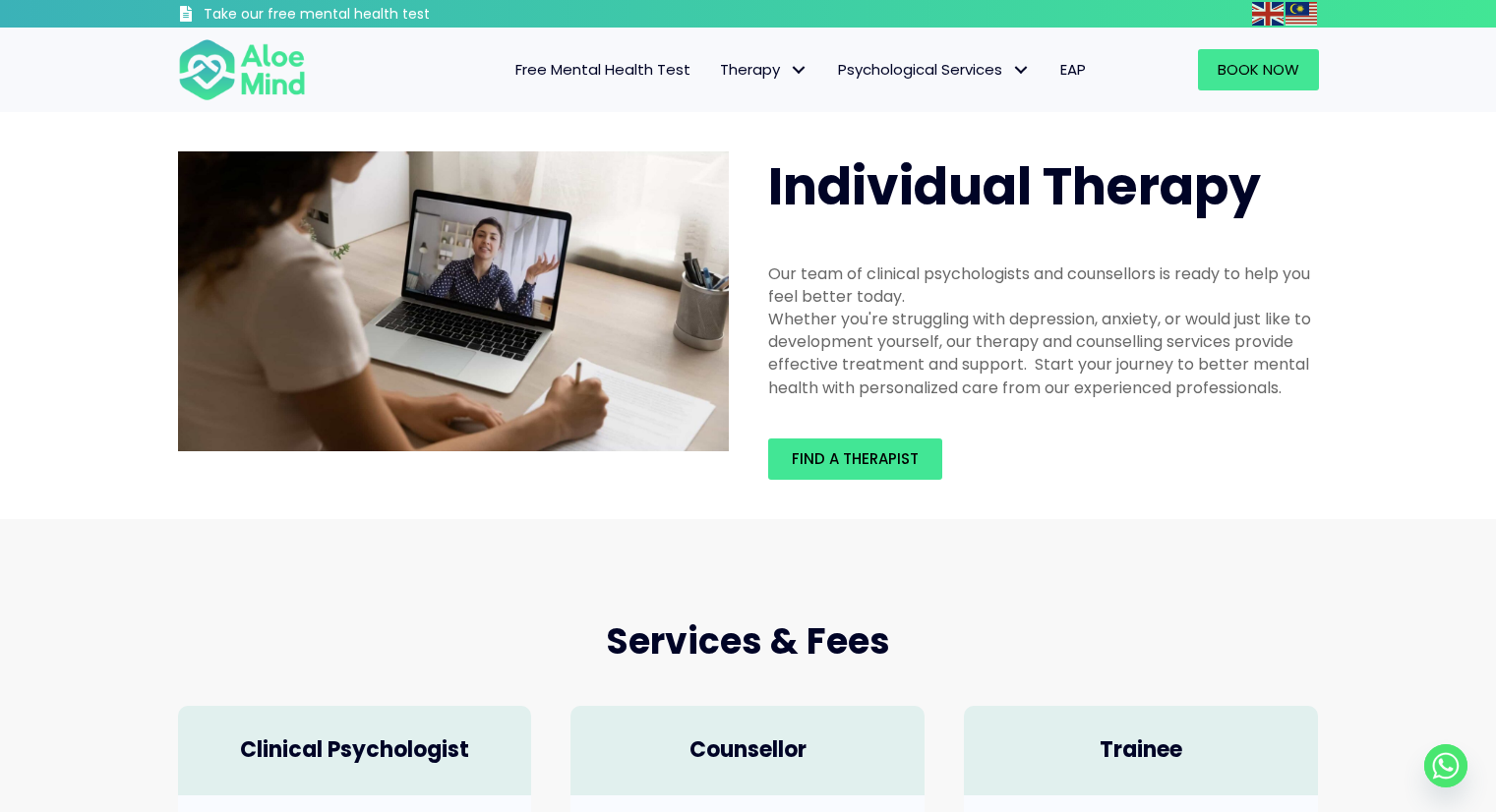scroll, scrollTop: 0, scrollLeft: 0, axis: both 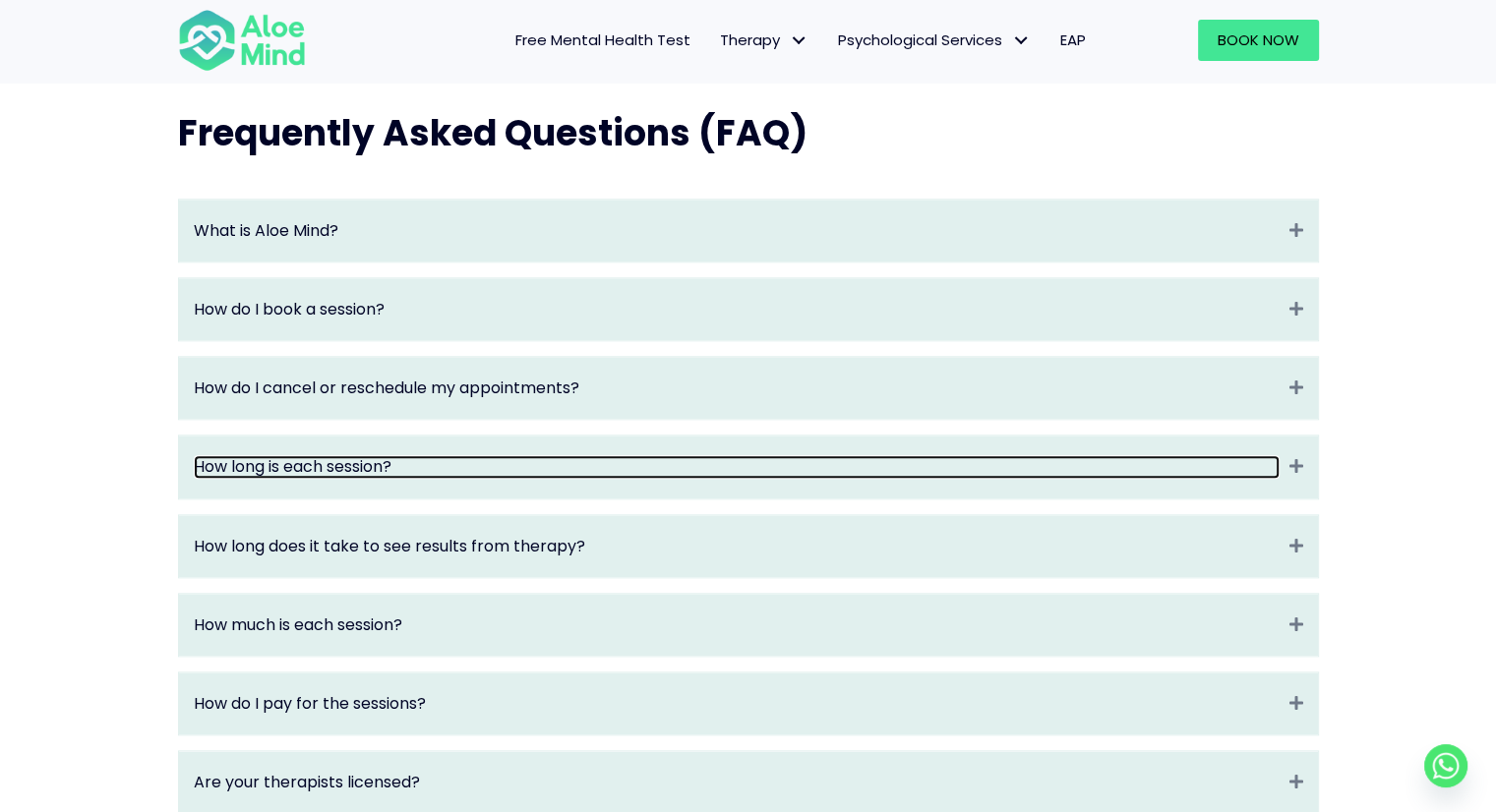 click on "How long is each session?" at bounding box center [737, 466] 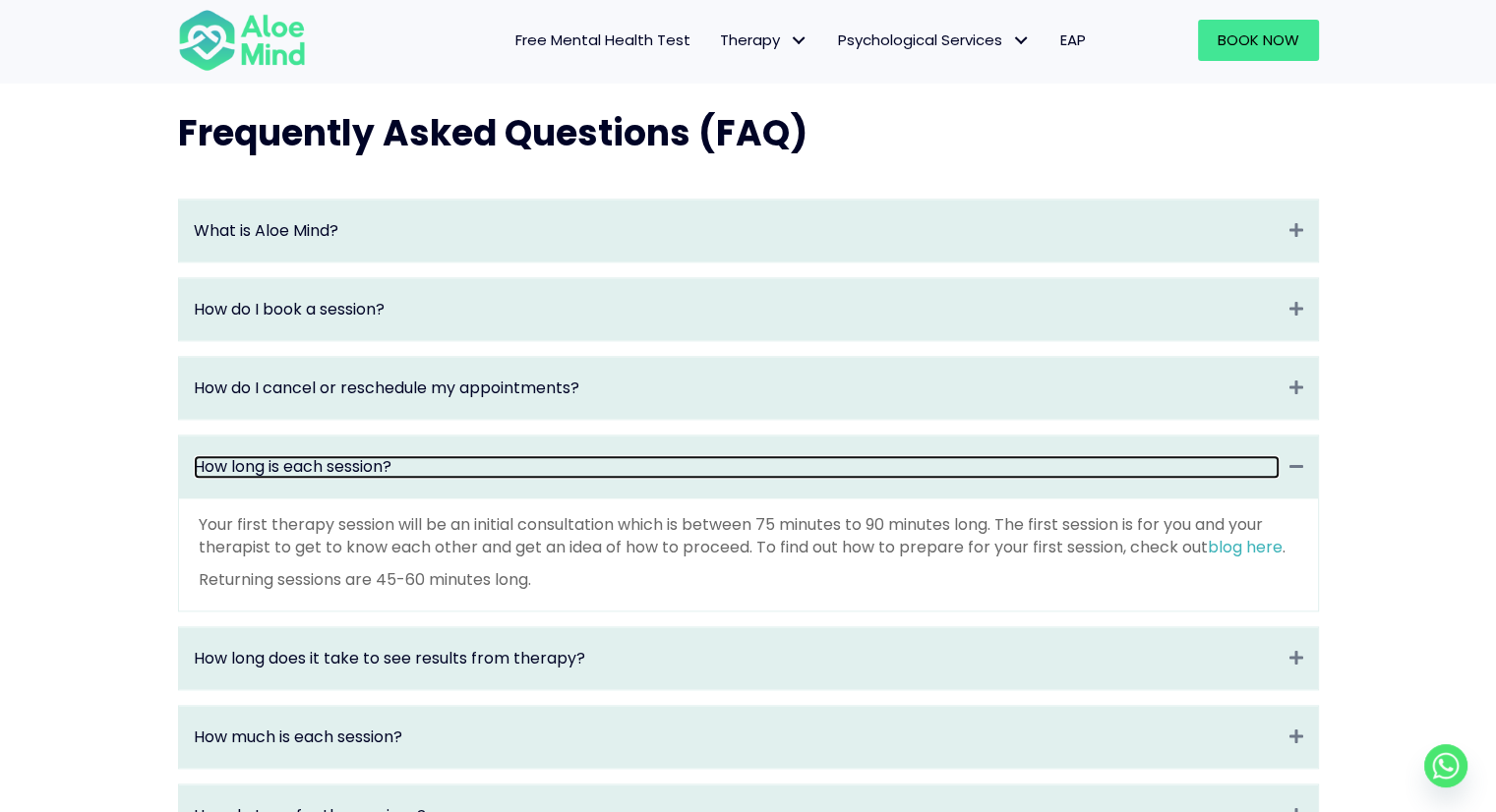 click on "How long is each session?" at bounding box center (737, 466) 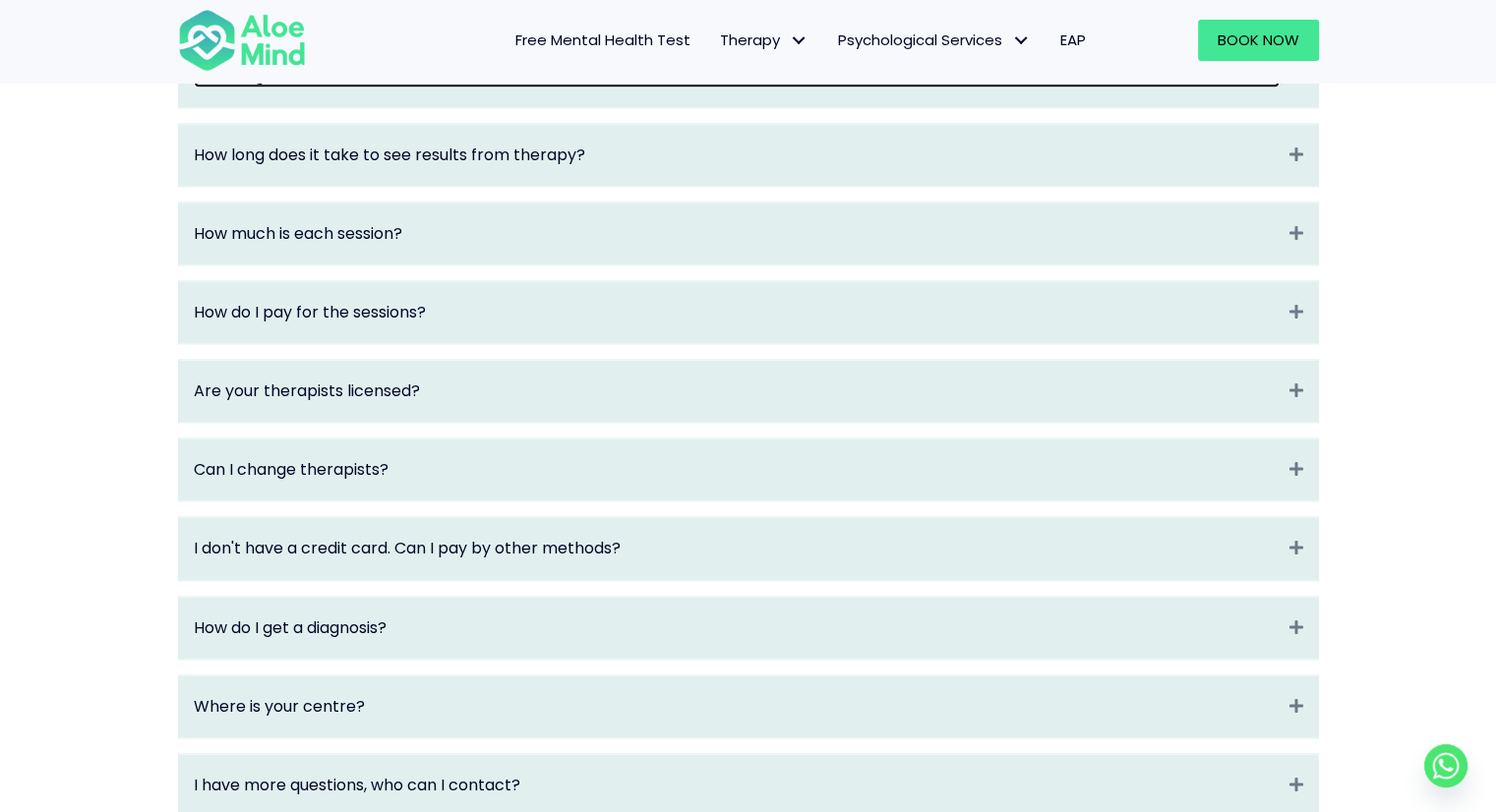 scroll, scrollTop: 2458, scrollLeft: 0, axis: vertical 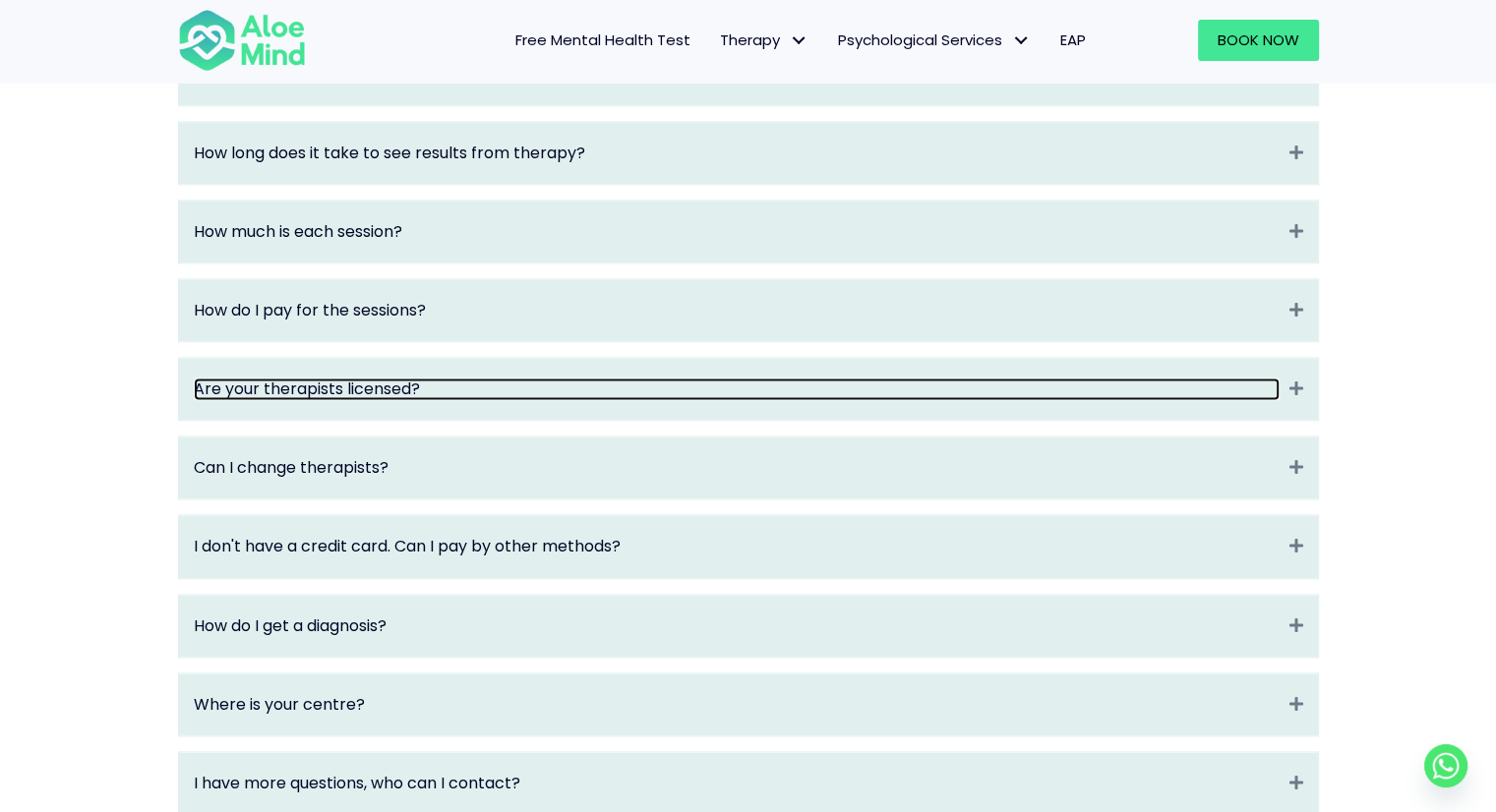 click on "Are your therapists licensed?" at bounding box center (737, 388) 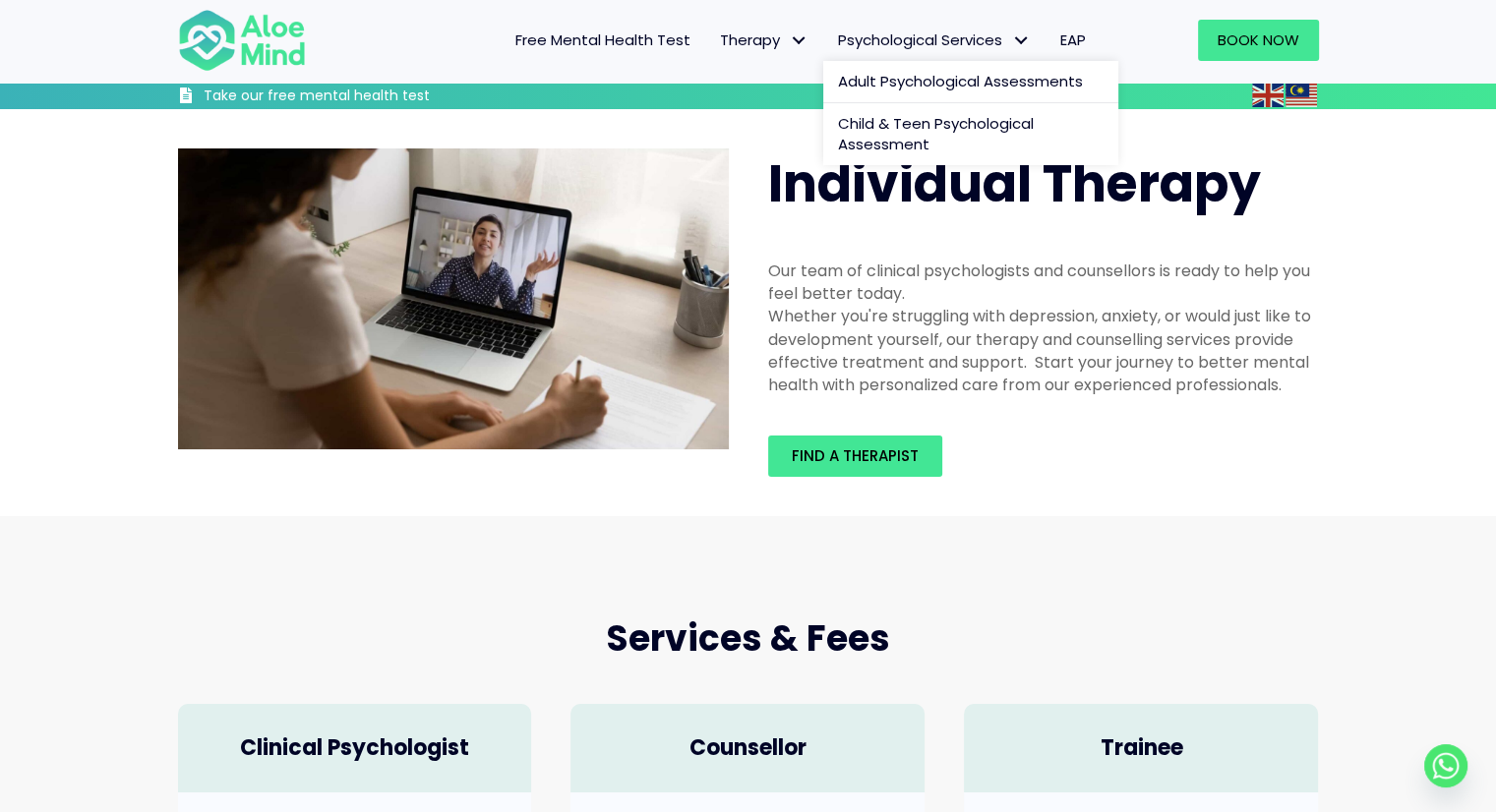 scroll, scrollTop: 0, scrollLeft: 0, axis: both 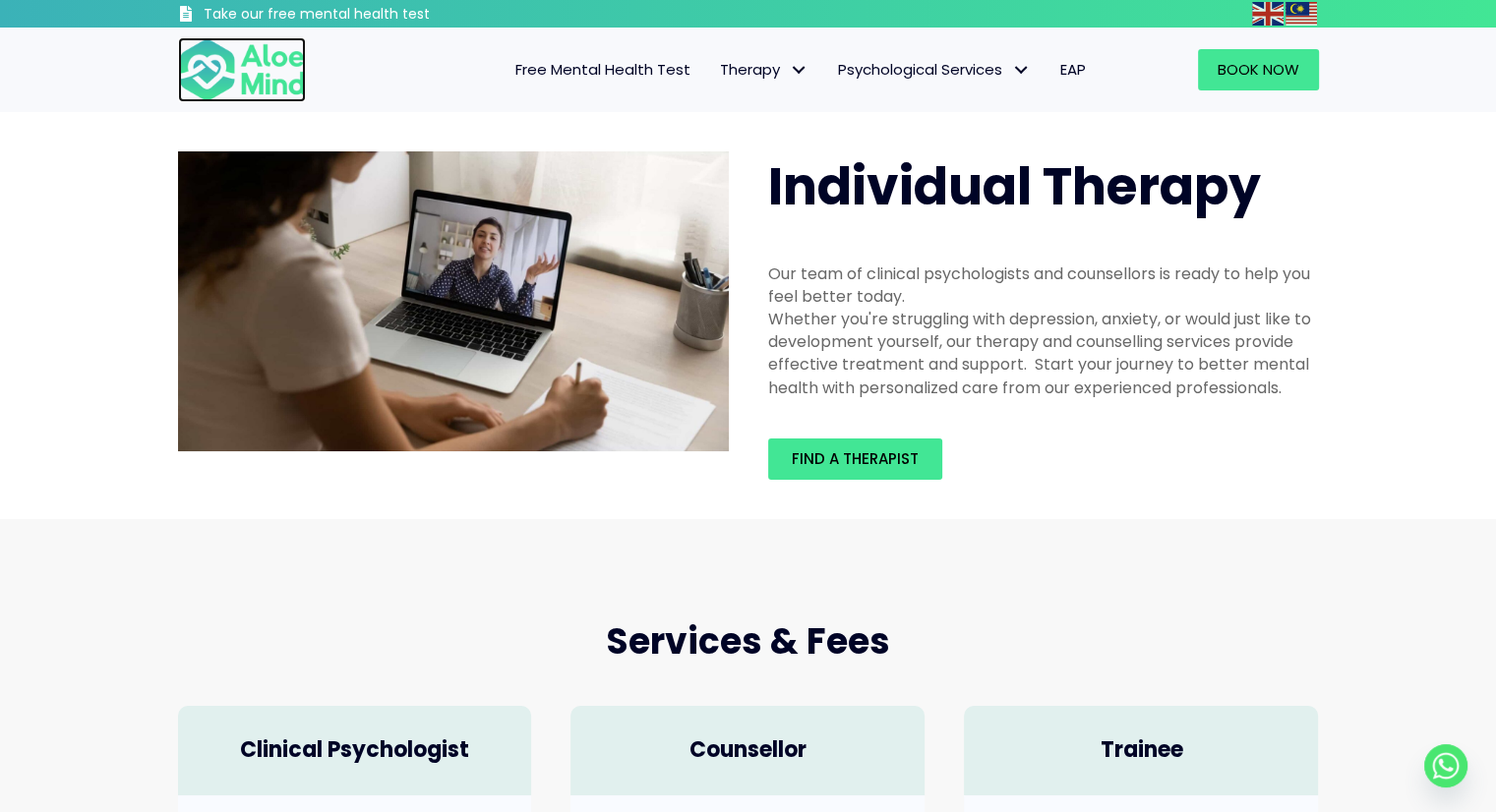 click at bounding box center (242, 70) 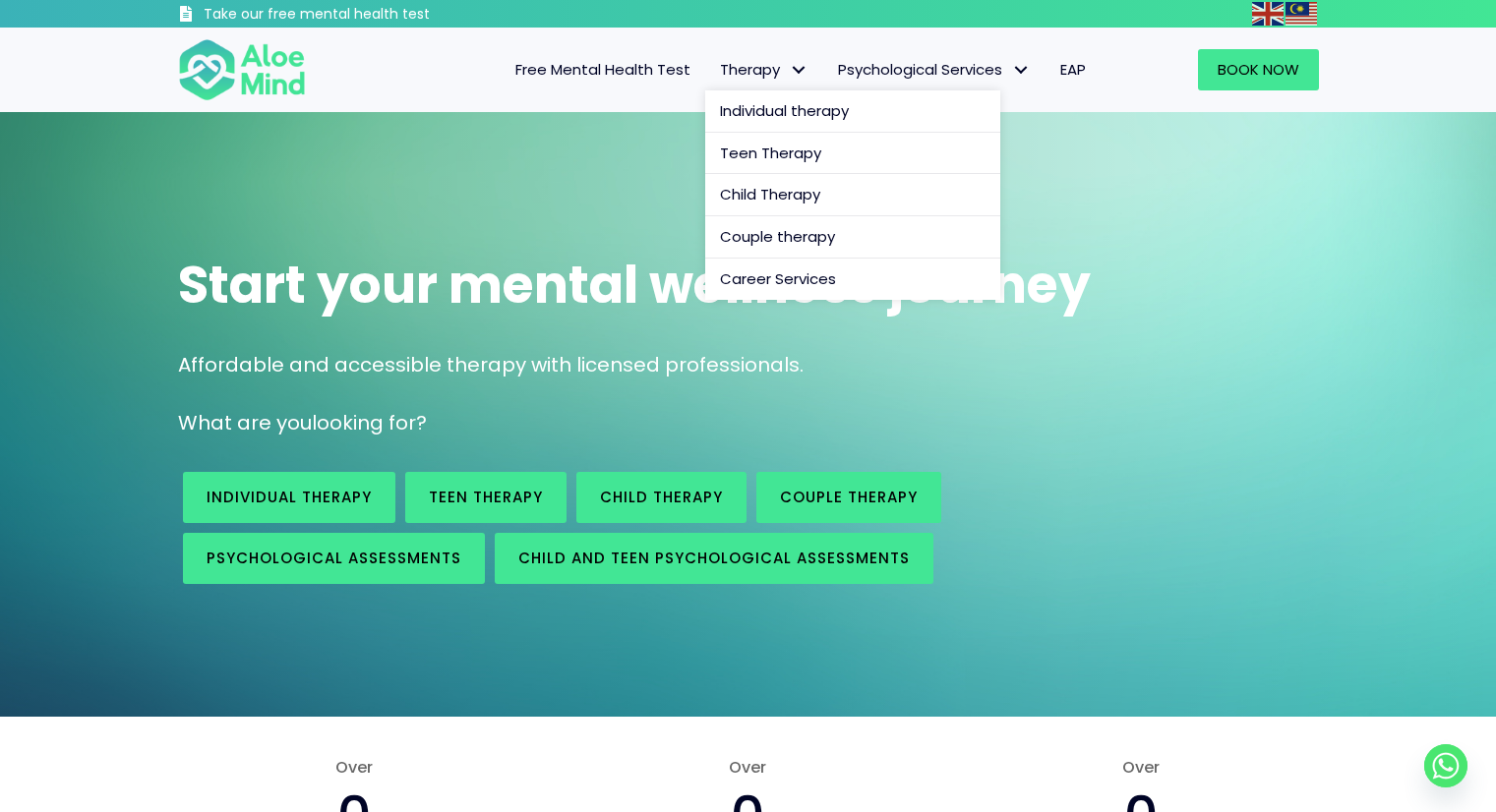 scroll, scrollTop: 0, scrollLeft: 0, axis: both 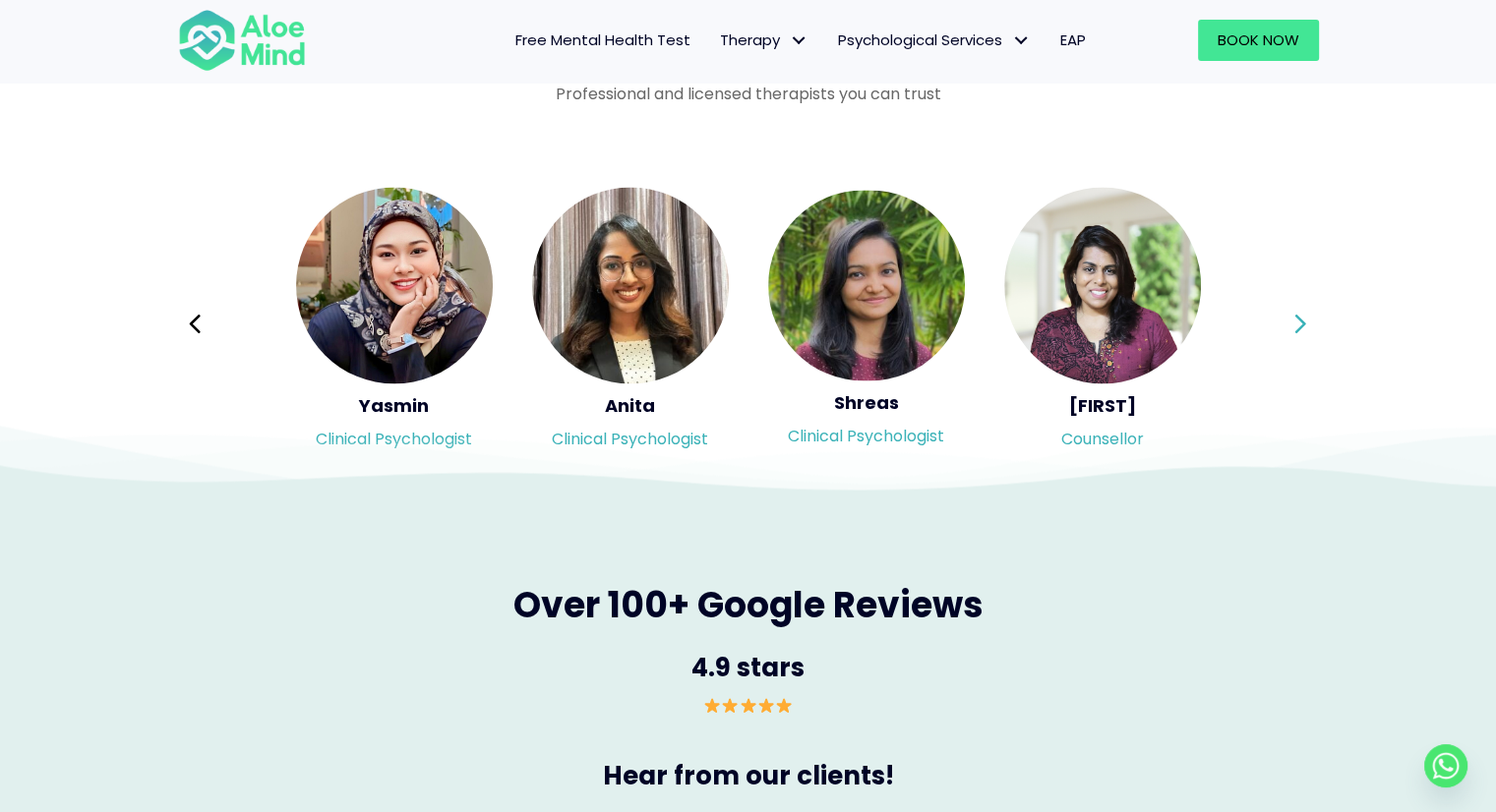 click 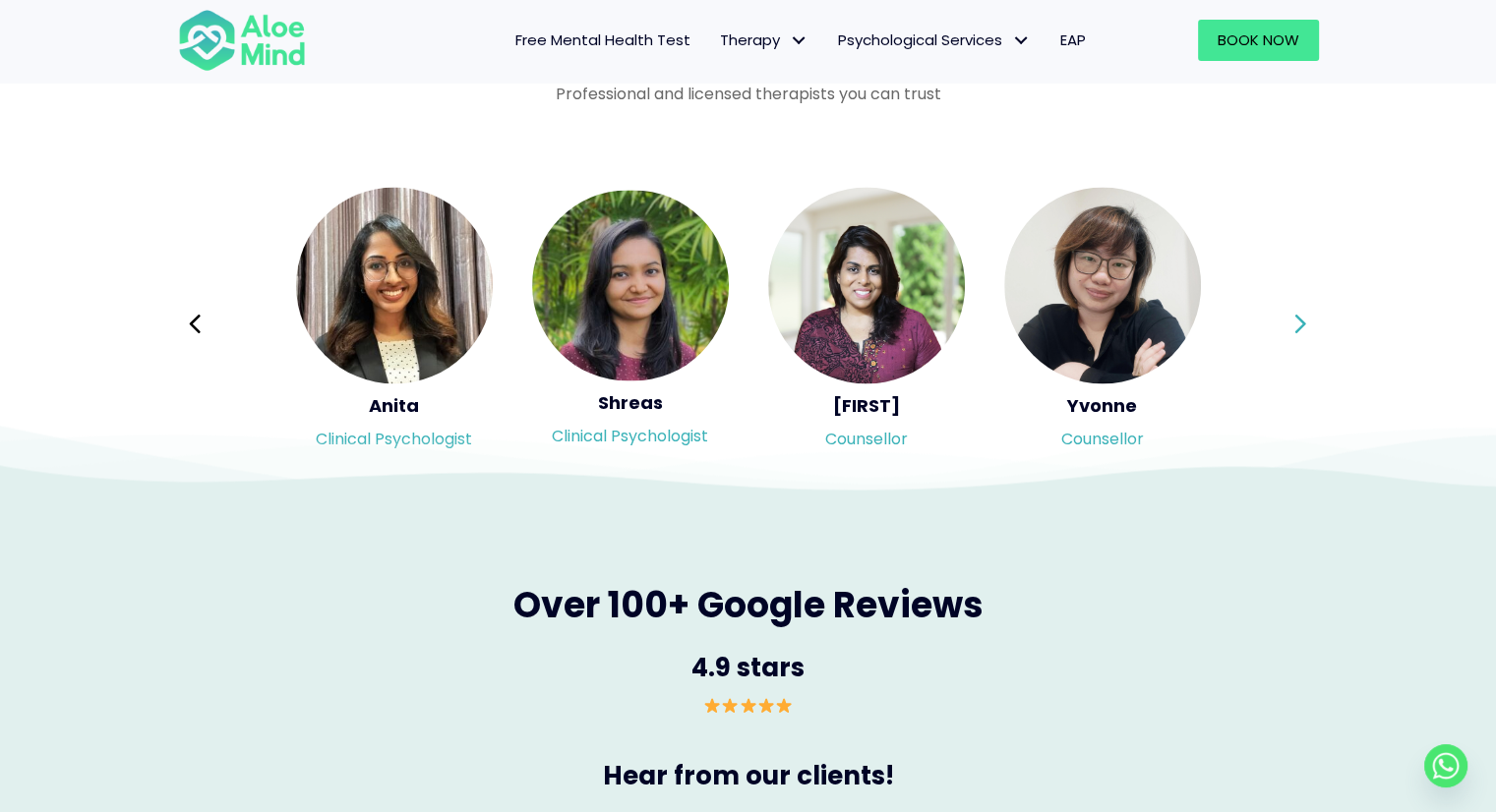 click 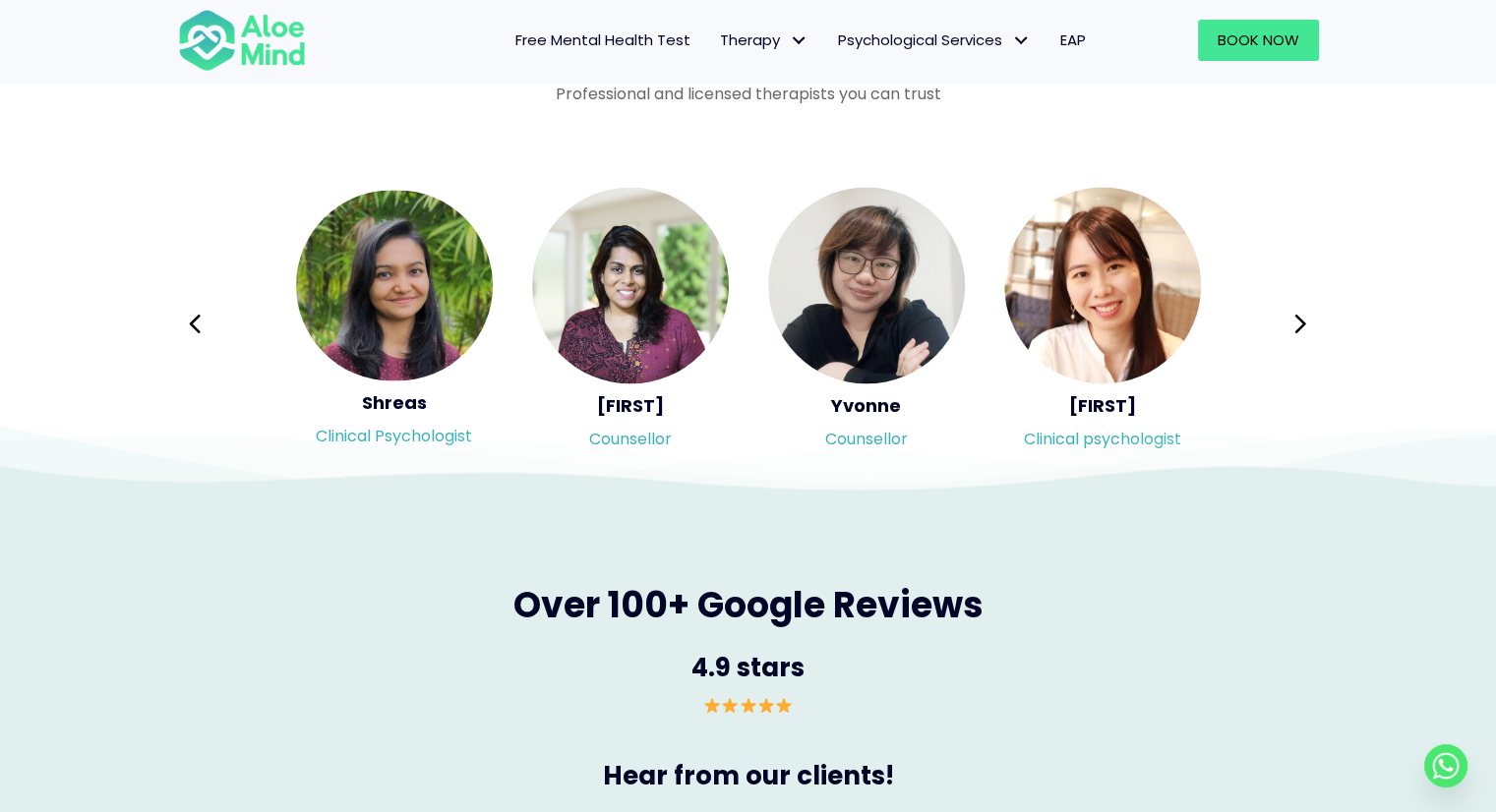 click 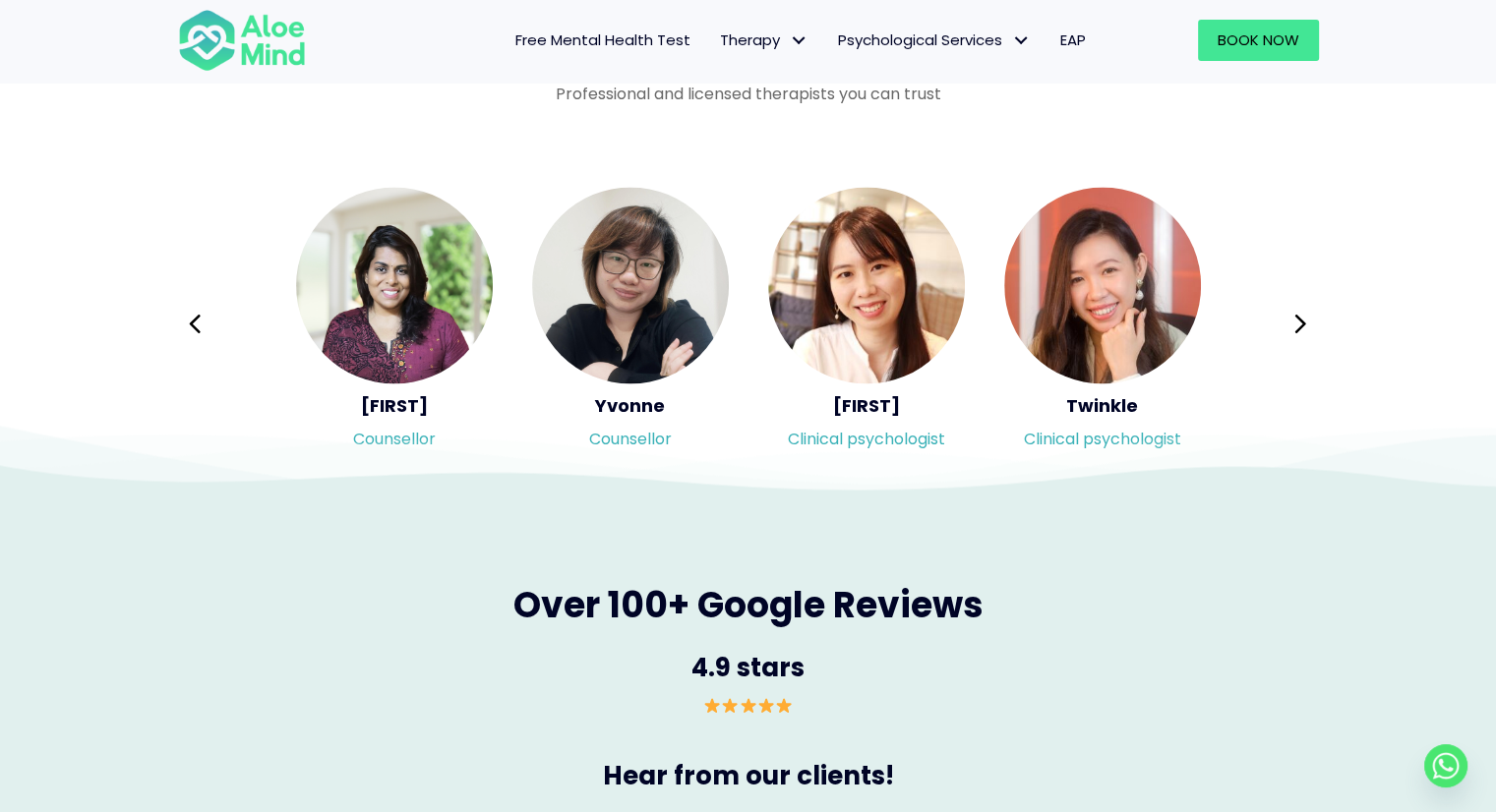 click 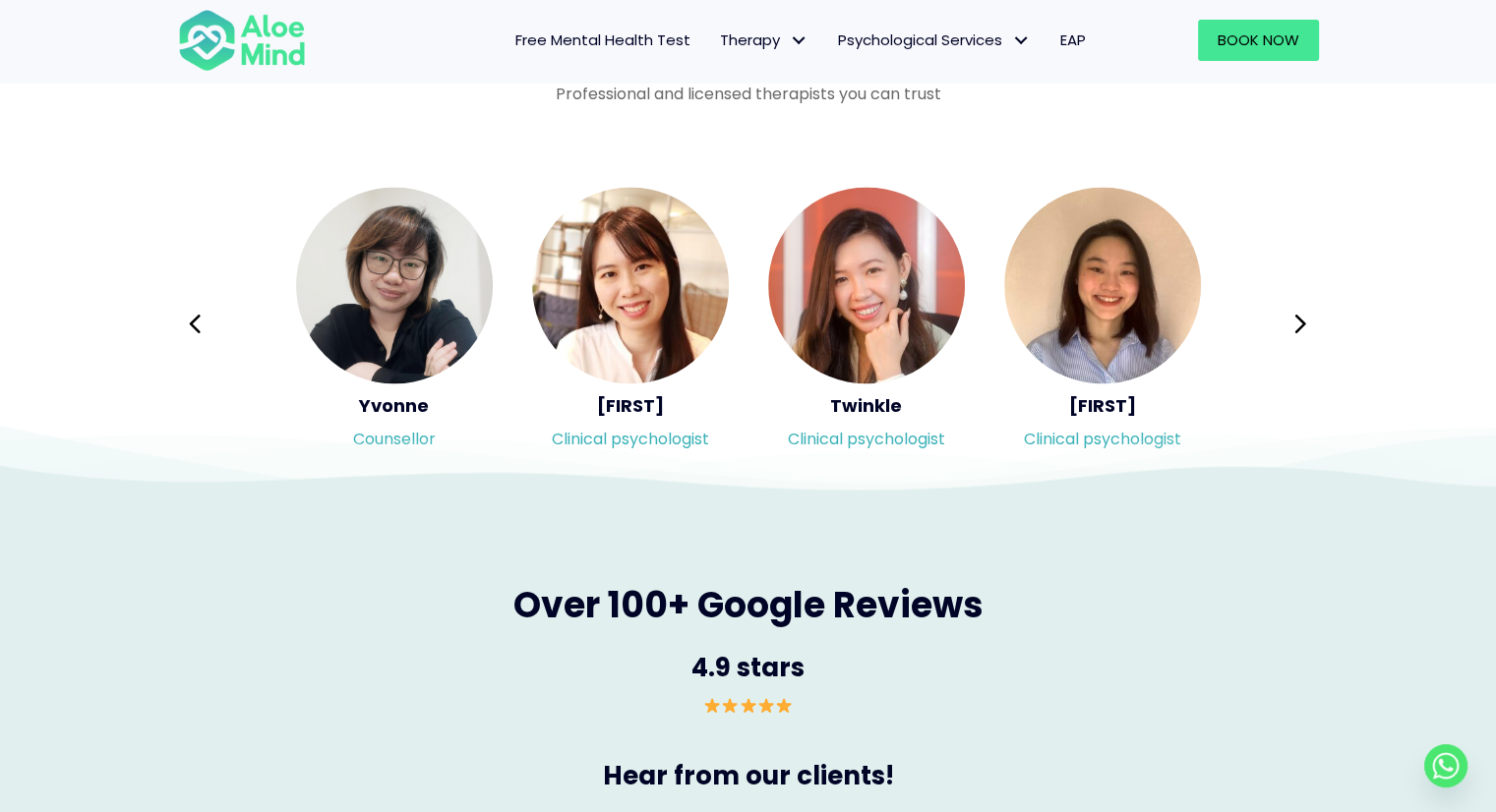 click on "Syndy Clinical psychologist
Diveena Clinical psychologist
Elynna Counsellor
Emelyne Counsellor" at bounding box center (748, 323) 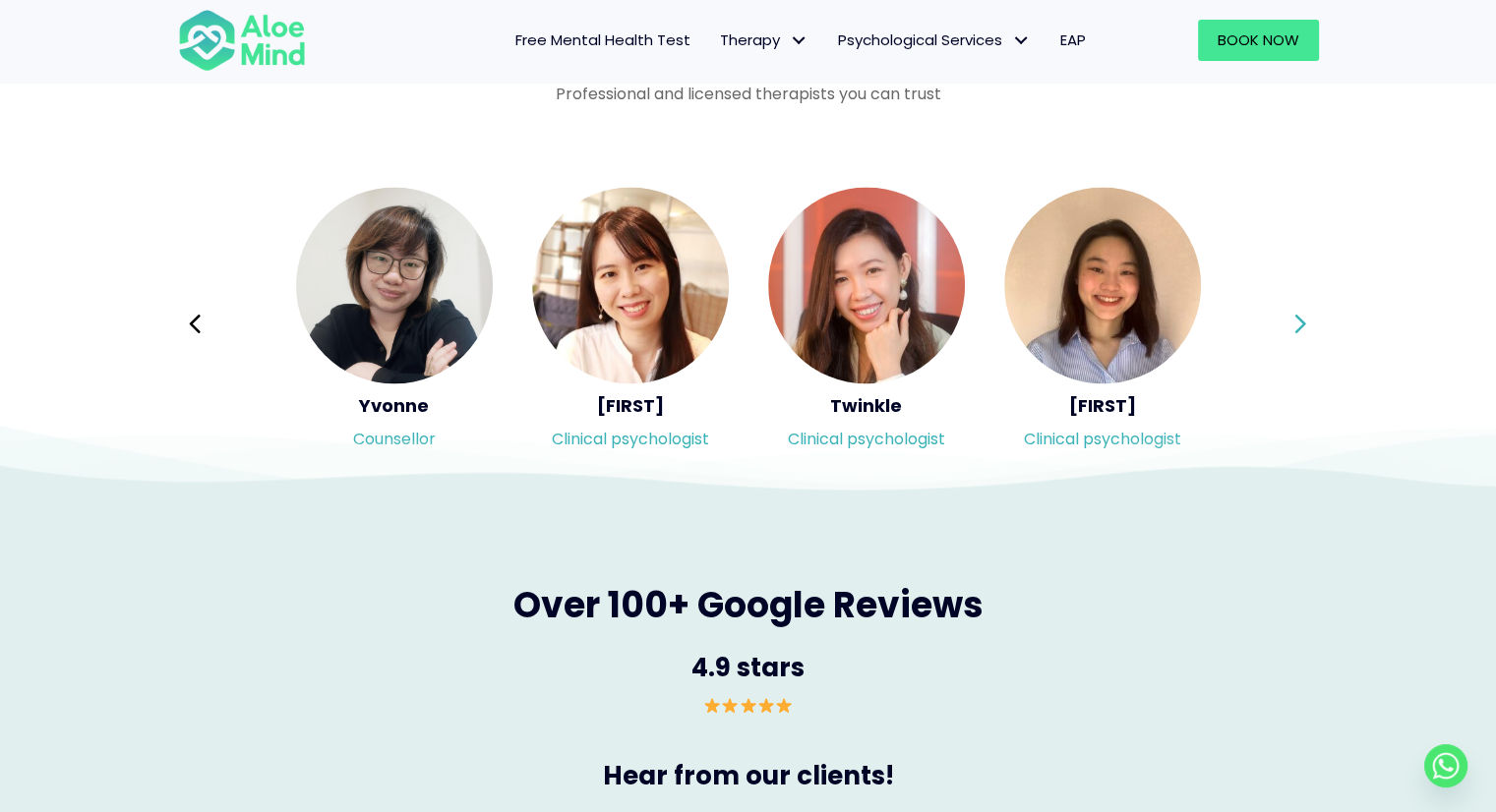 click 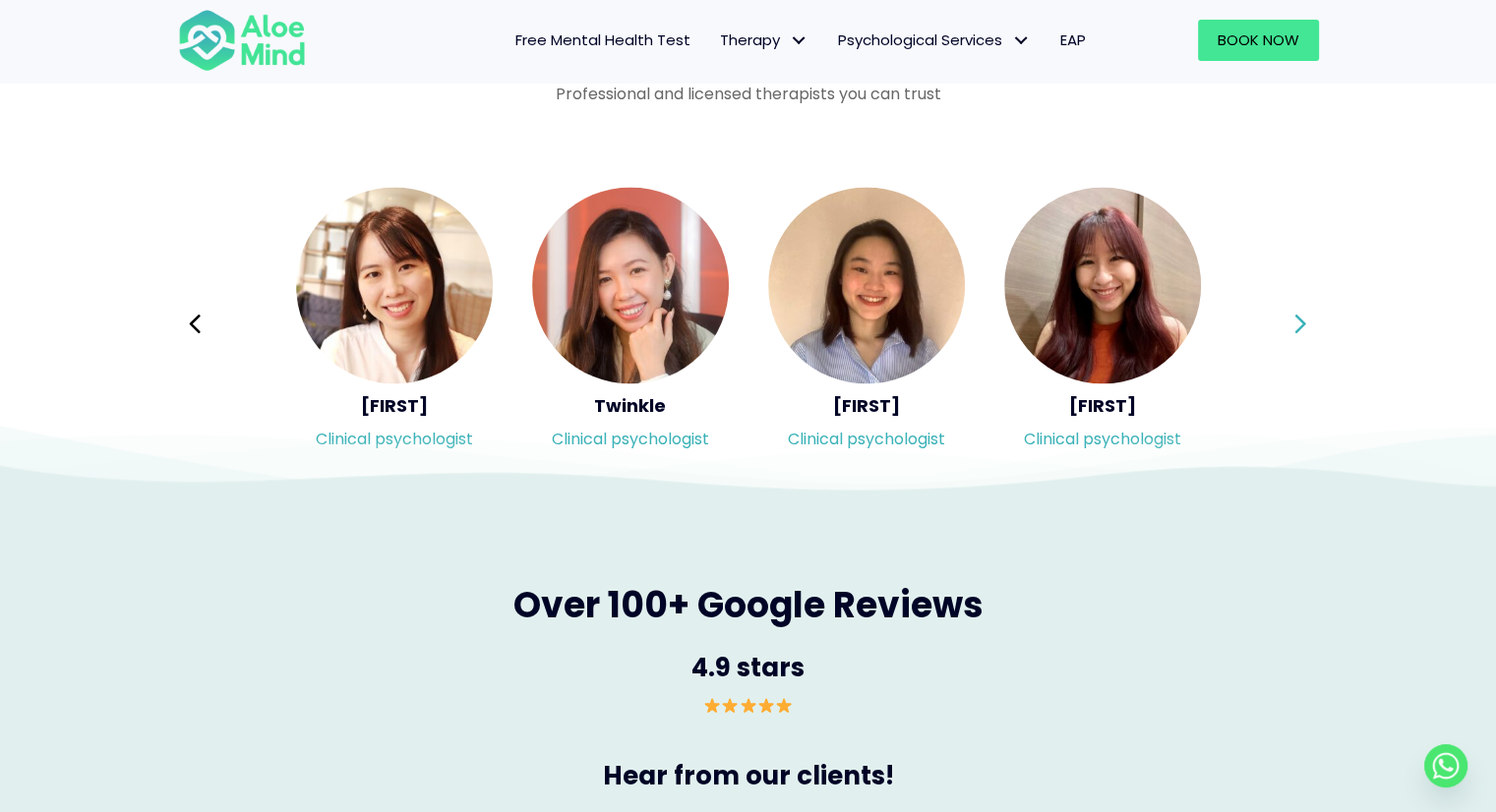 click 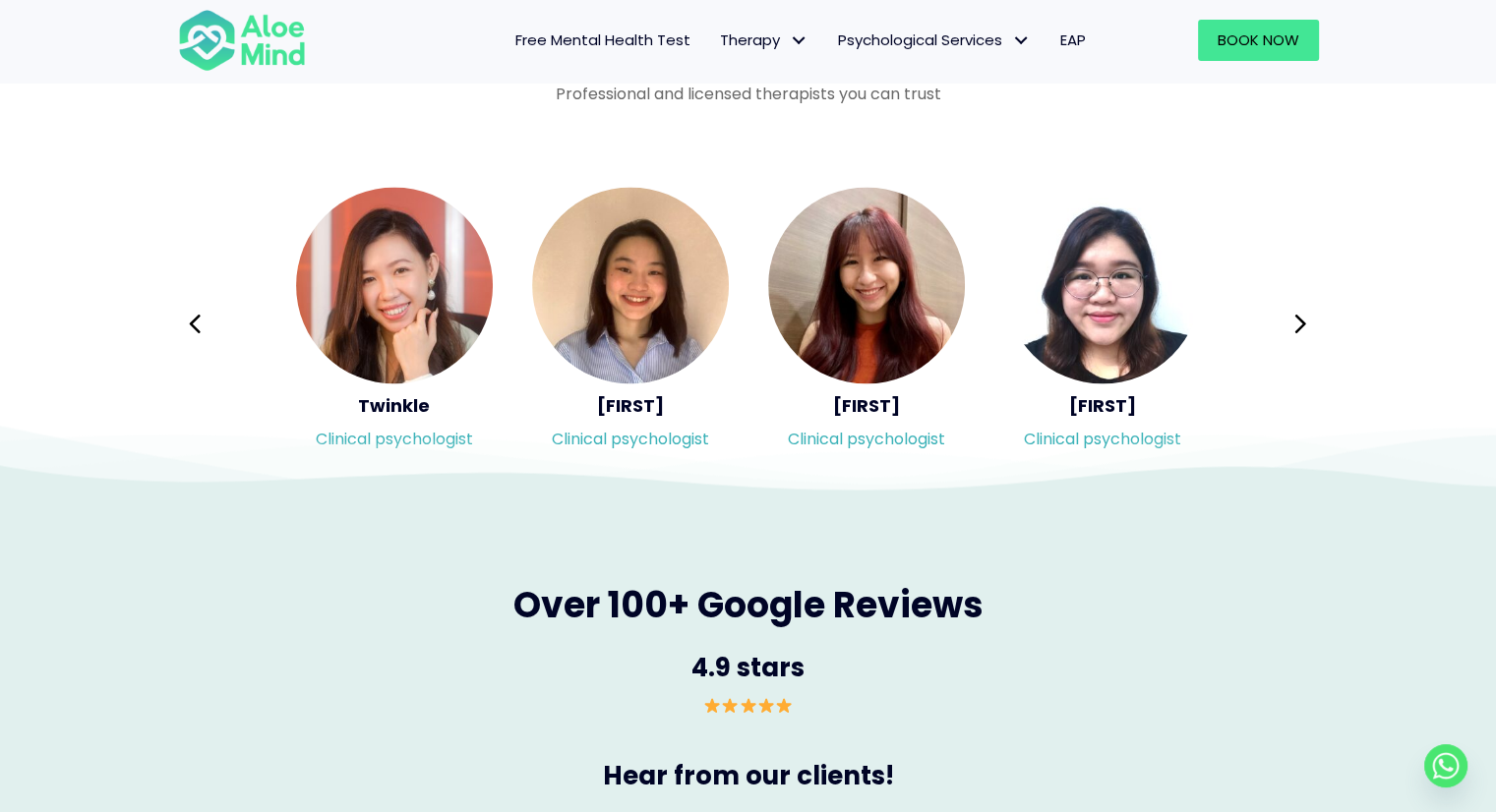 click on "Syndy Clinical psychologist
Diveena Clinical psychologist
Elynna Counsellor
Emelyne Counsellor" at bounding box center (748, 323) 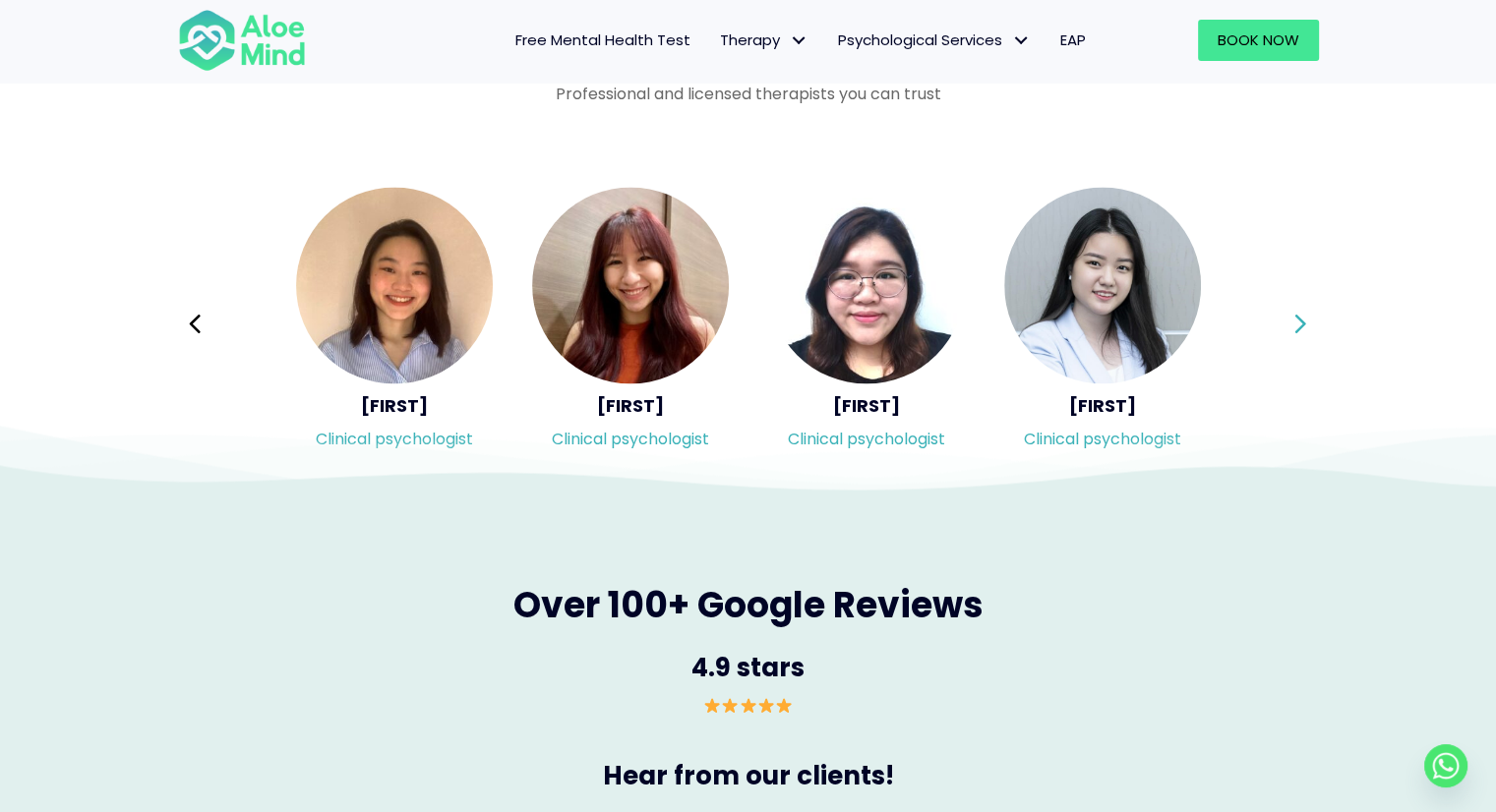 click 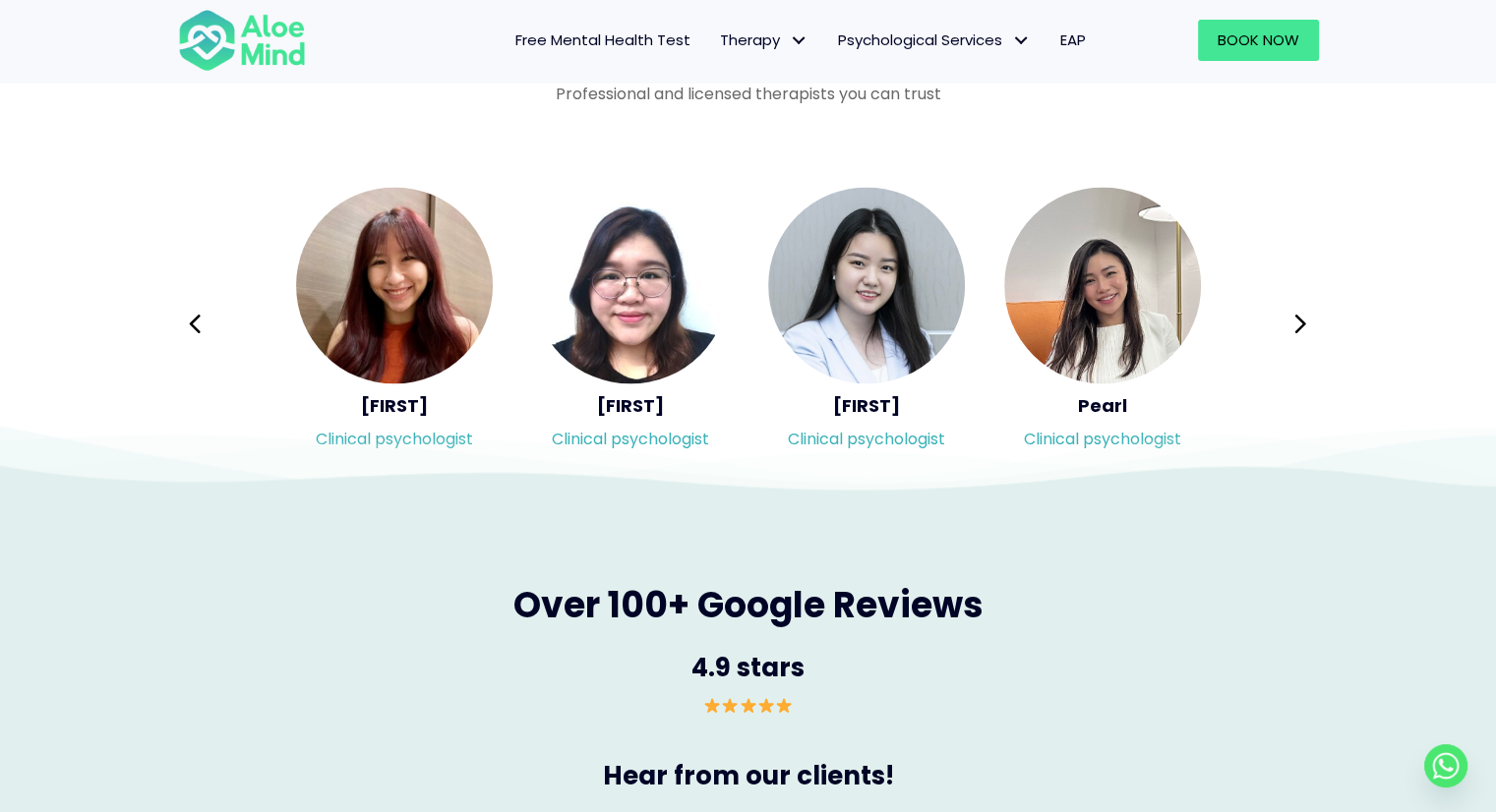 click 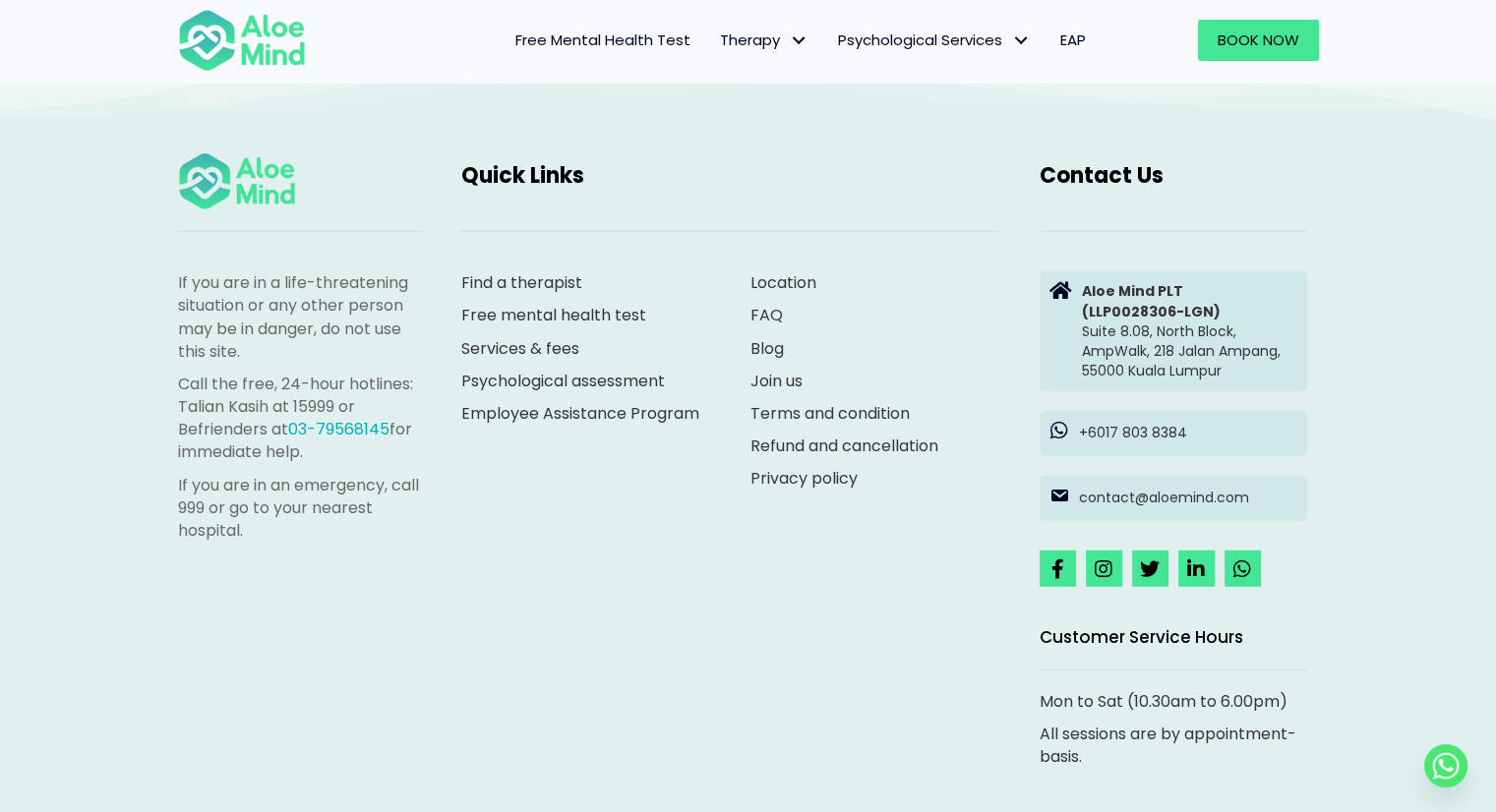 scroll, scrollTop: 5407, scrollLeft: 0, axis: vertical 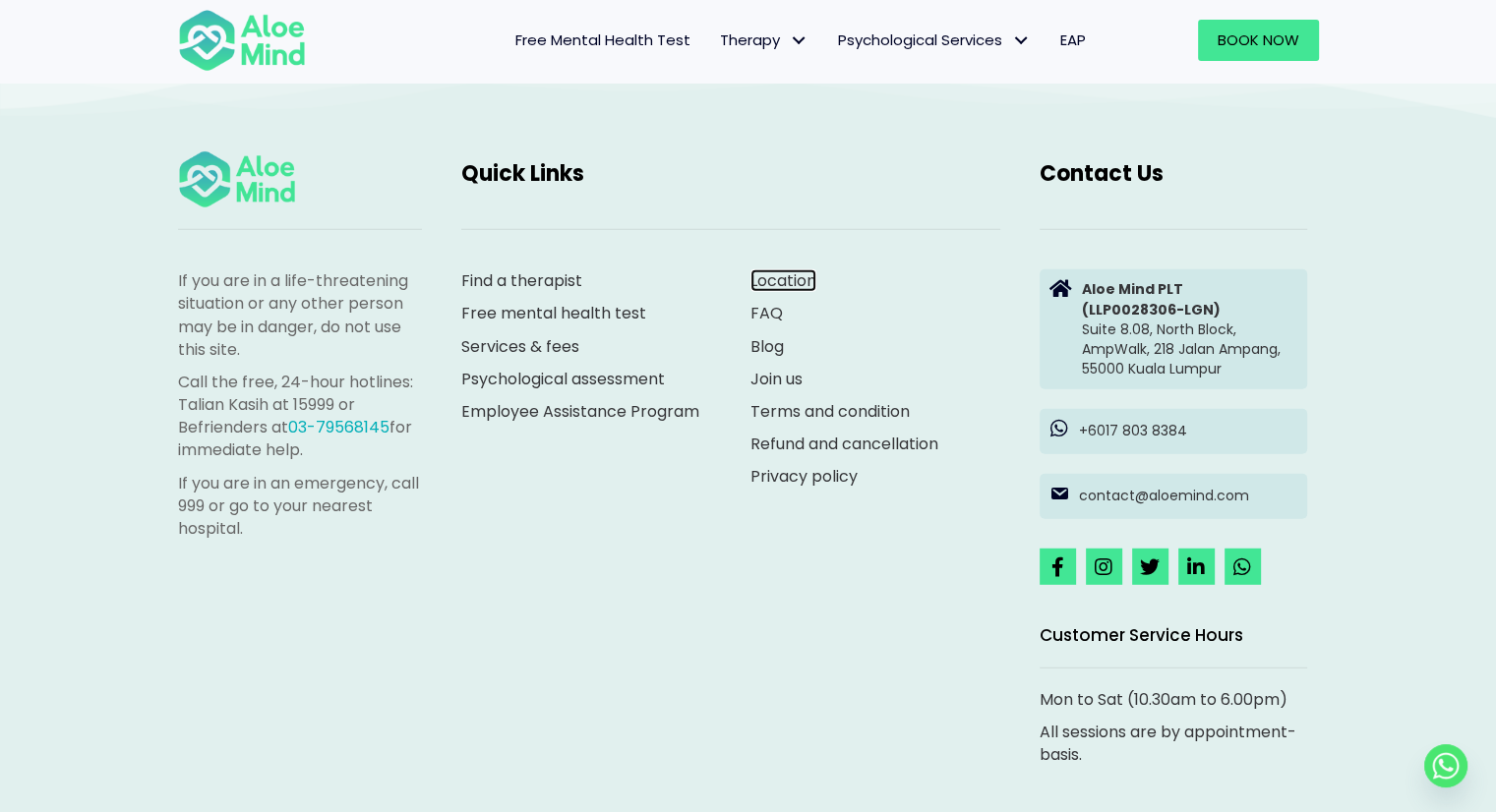 click on "Location" at bounding box center (783, 280) 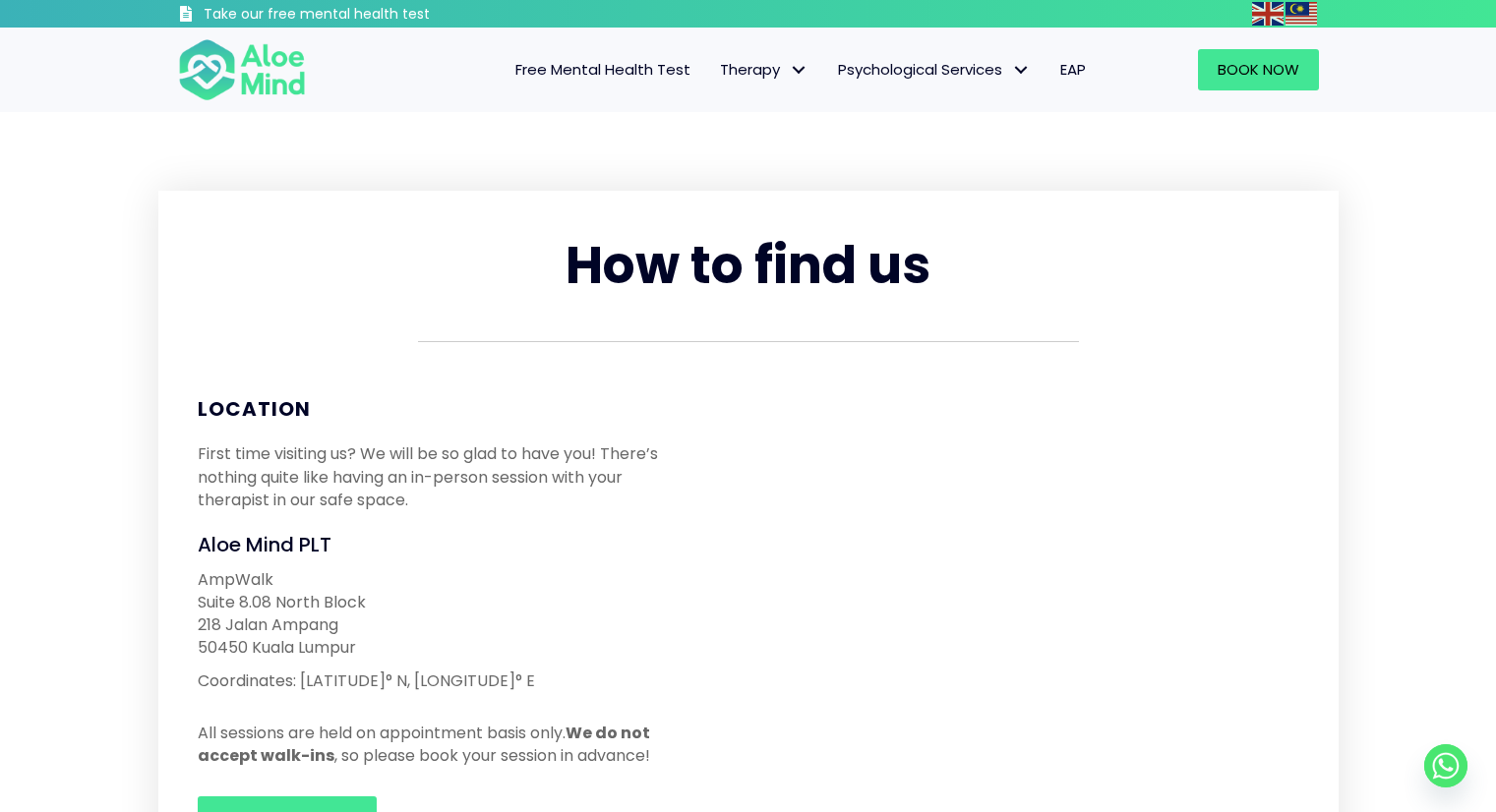 scroll, scrollTop: 0, scrollLeft: 0, axis: both 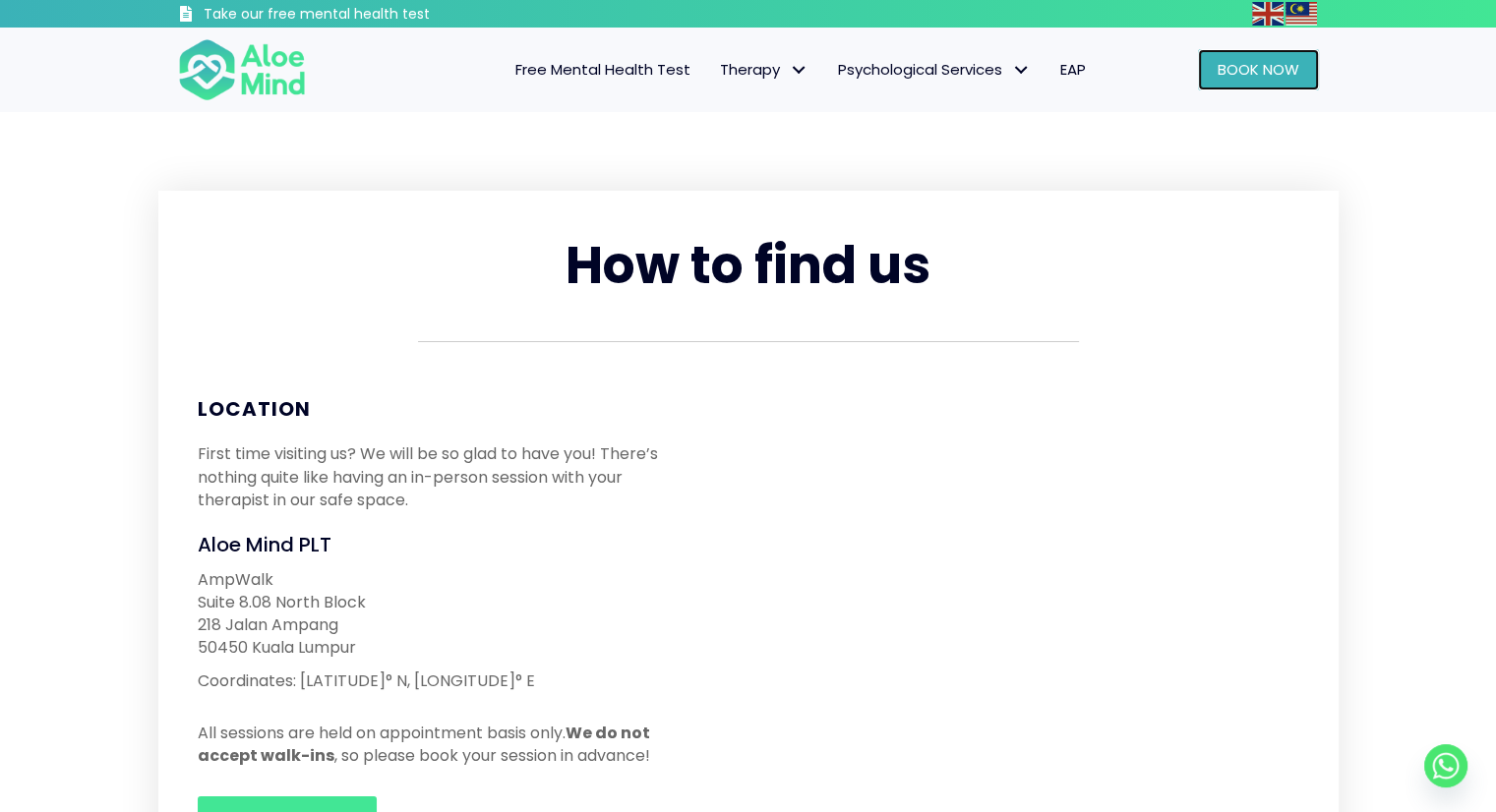 click on "Book Now" at bounding box center (1258, 70) 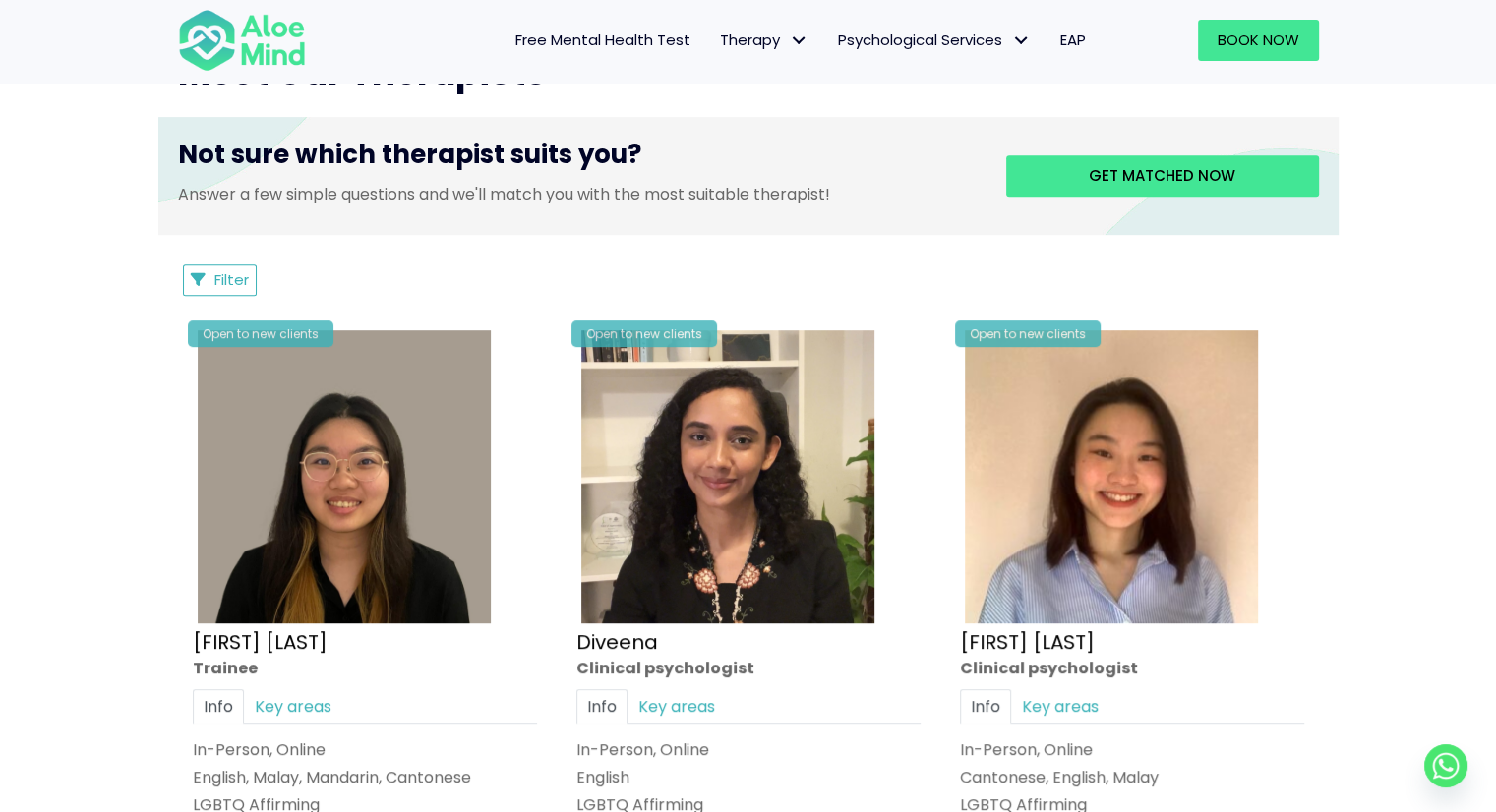 scroll, scrollTop: 786, scrollLeft: 0, axis: vertical 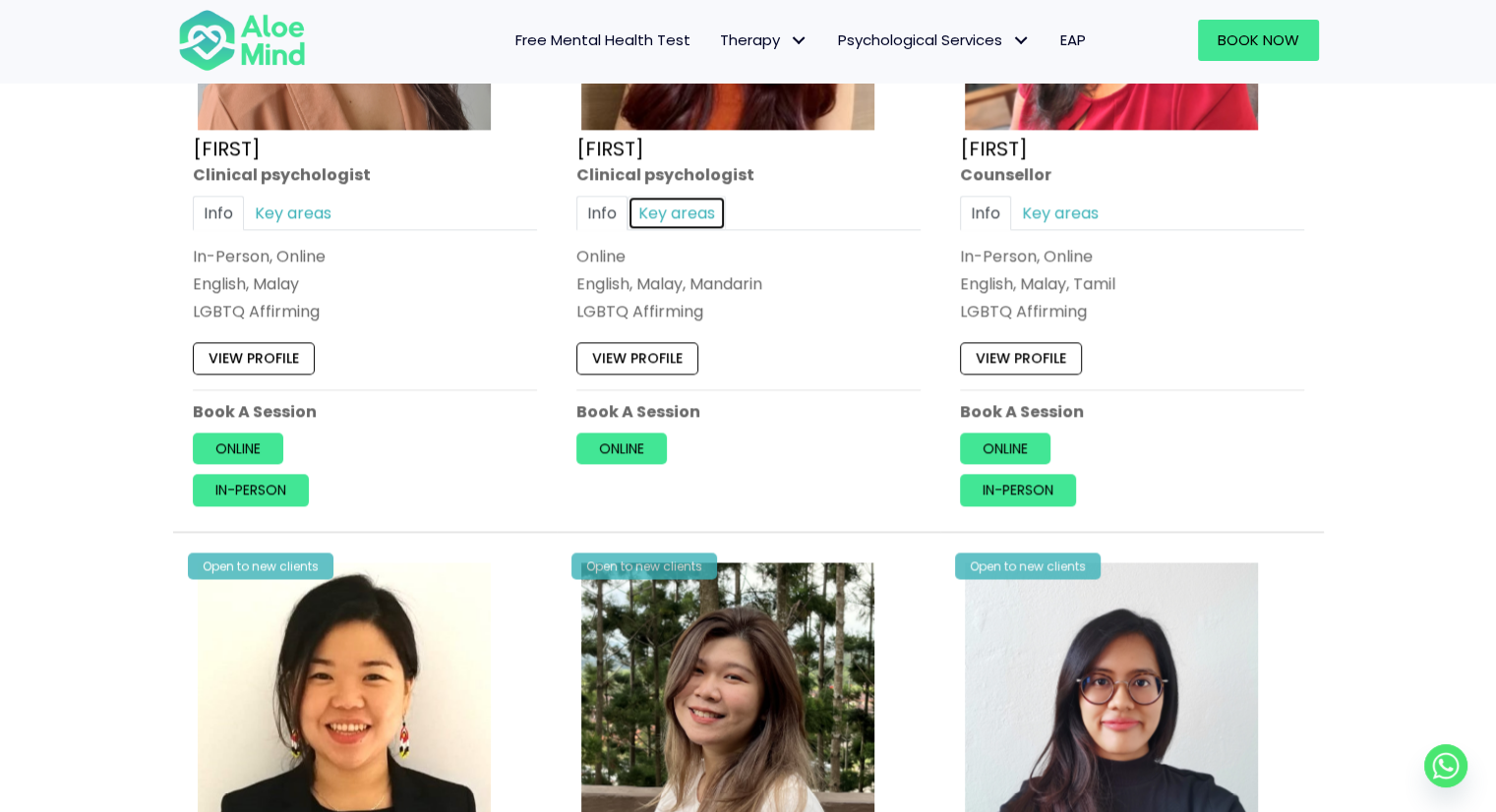 click on "Key areas" at bounding box center [677, 212] 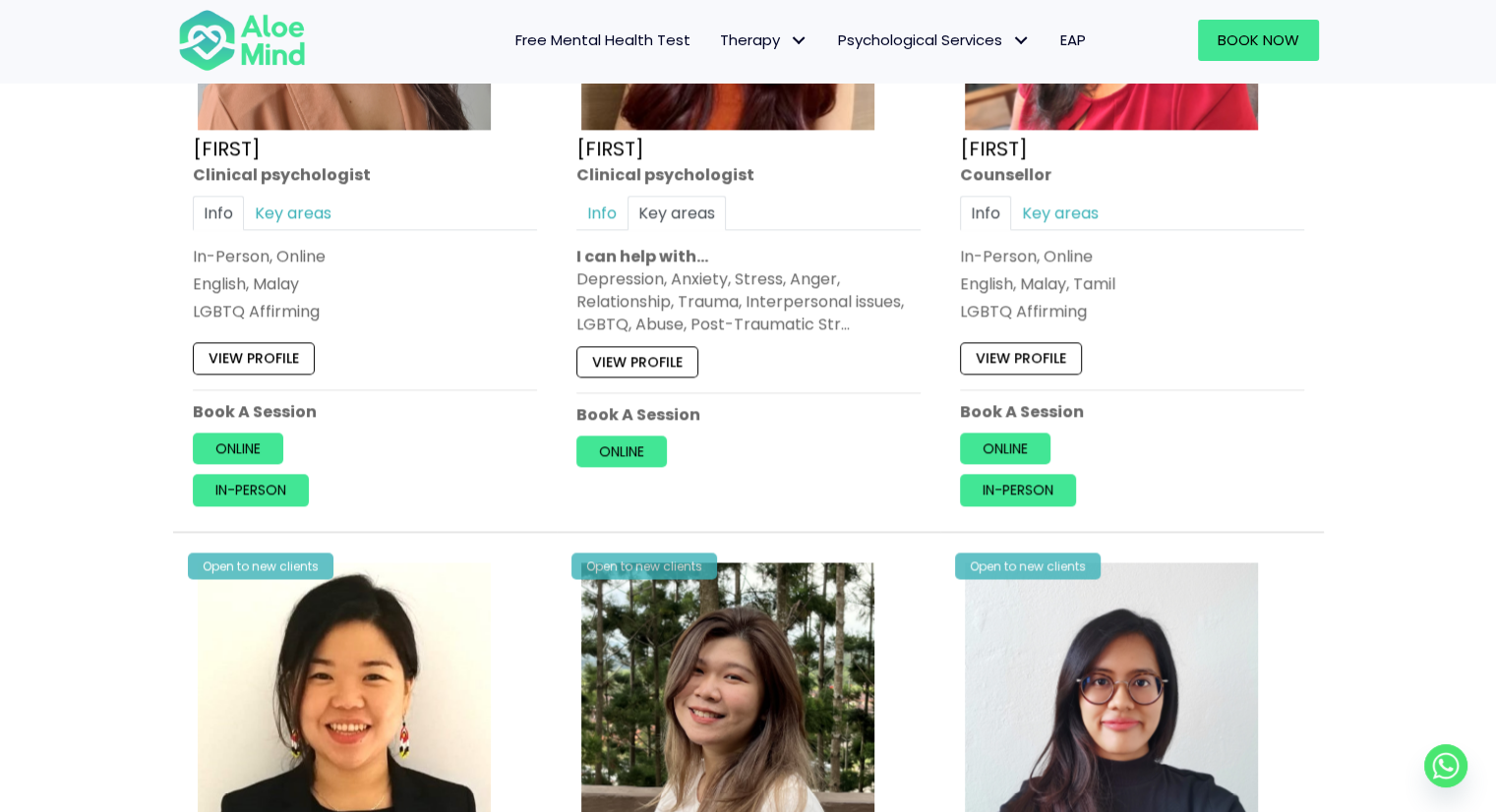 click on "Depression, Anxiety, Stress, Anger, Relationship, Trauma, Interpersonal issues, LGBTQ, Abuse, Post-Traumatic Str…" at bounding box center [748, 302] 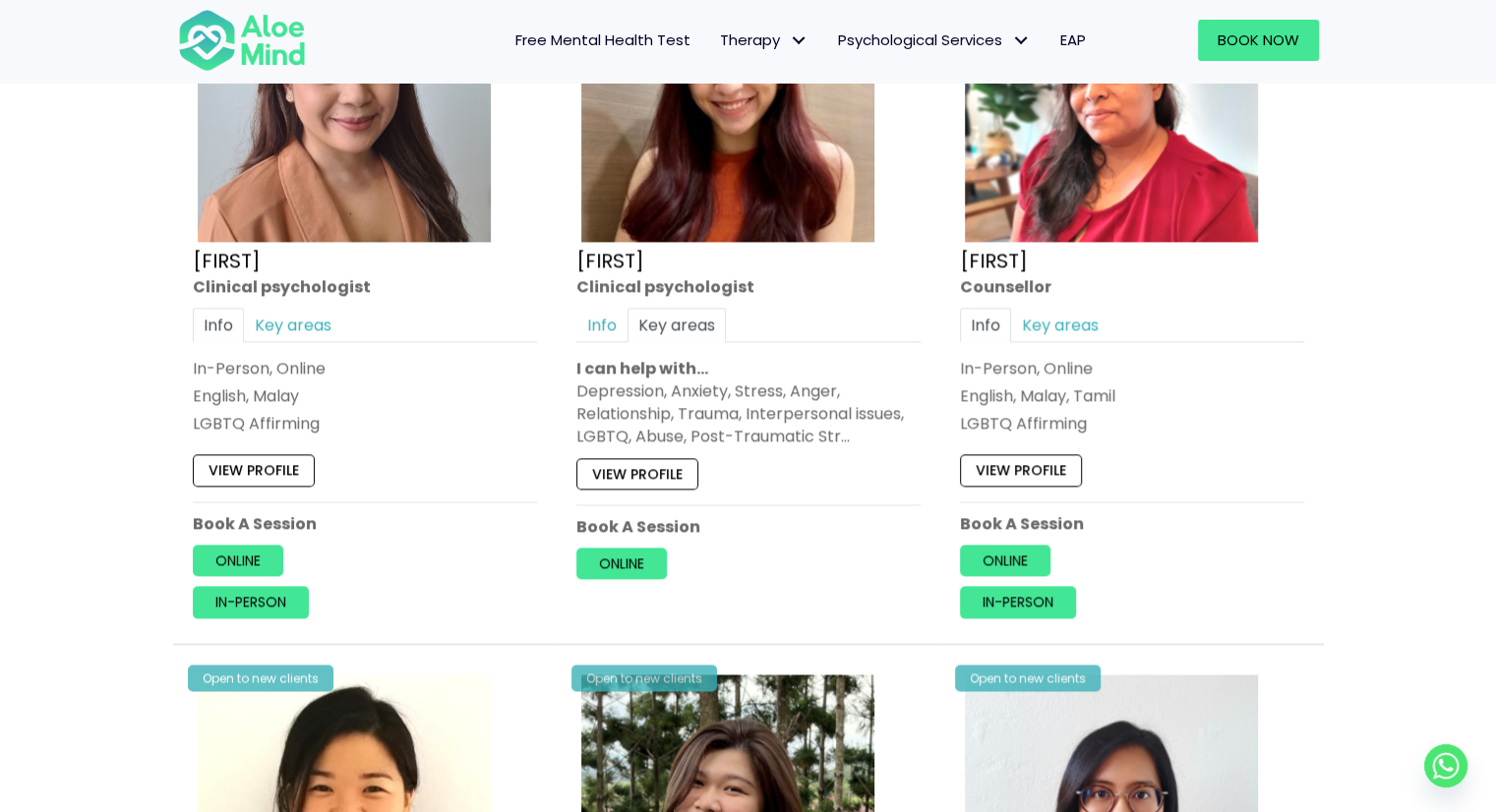 scroll, scrollTop: 2556, scrollLeft: 0, axis: vertical 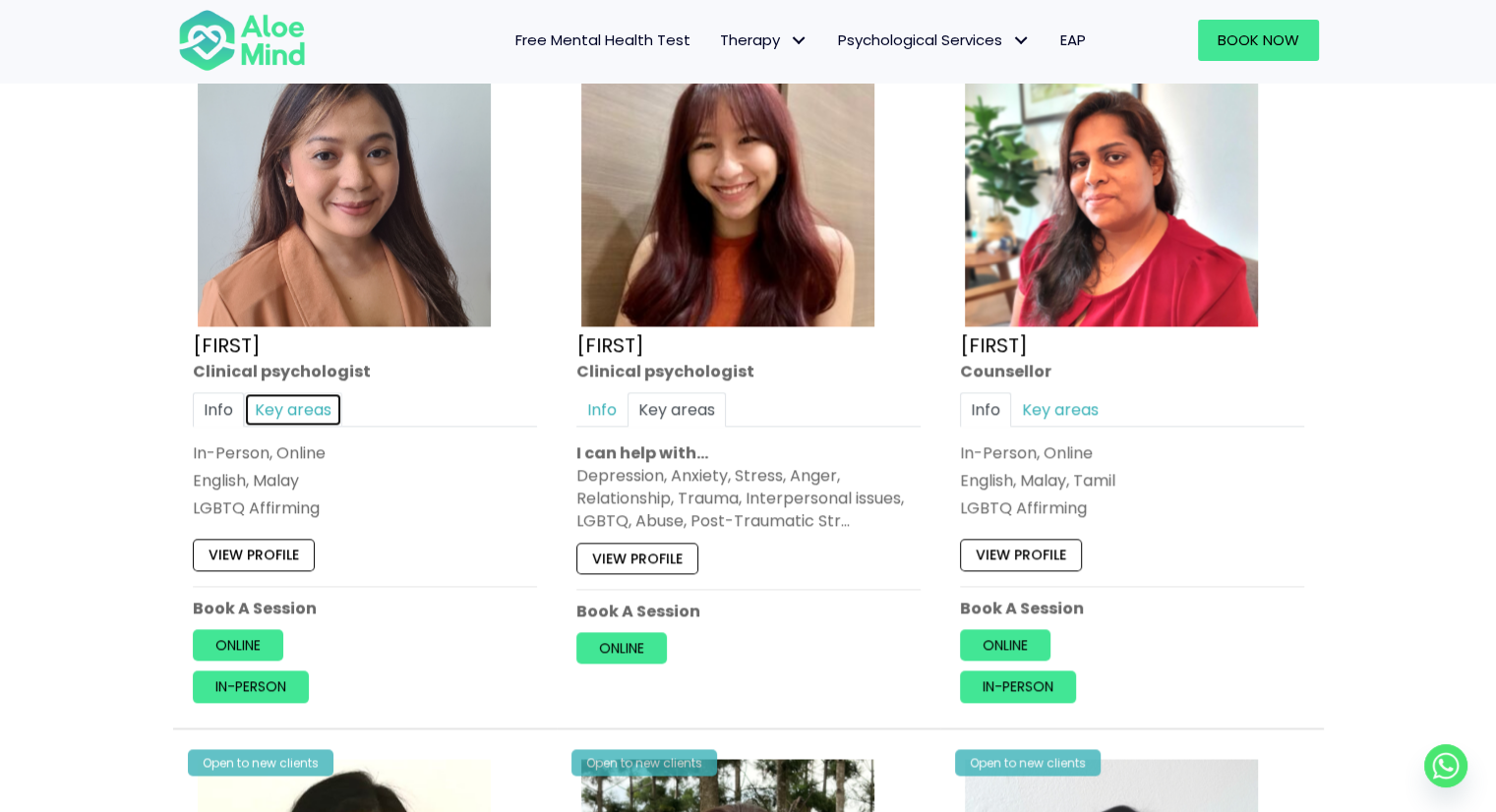 click on "Key areas" at bounding box center [293, 409] 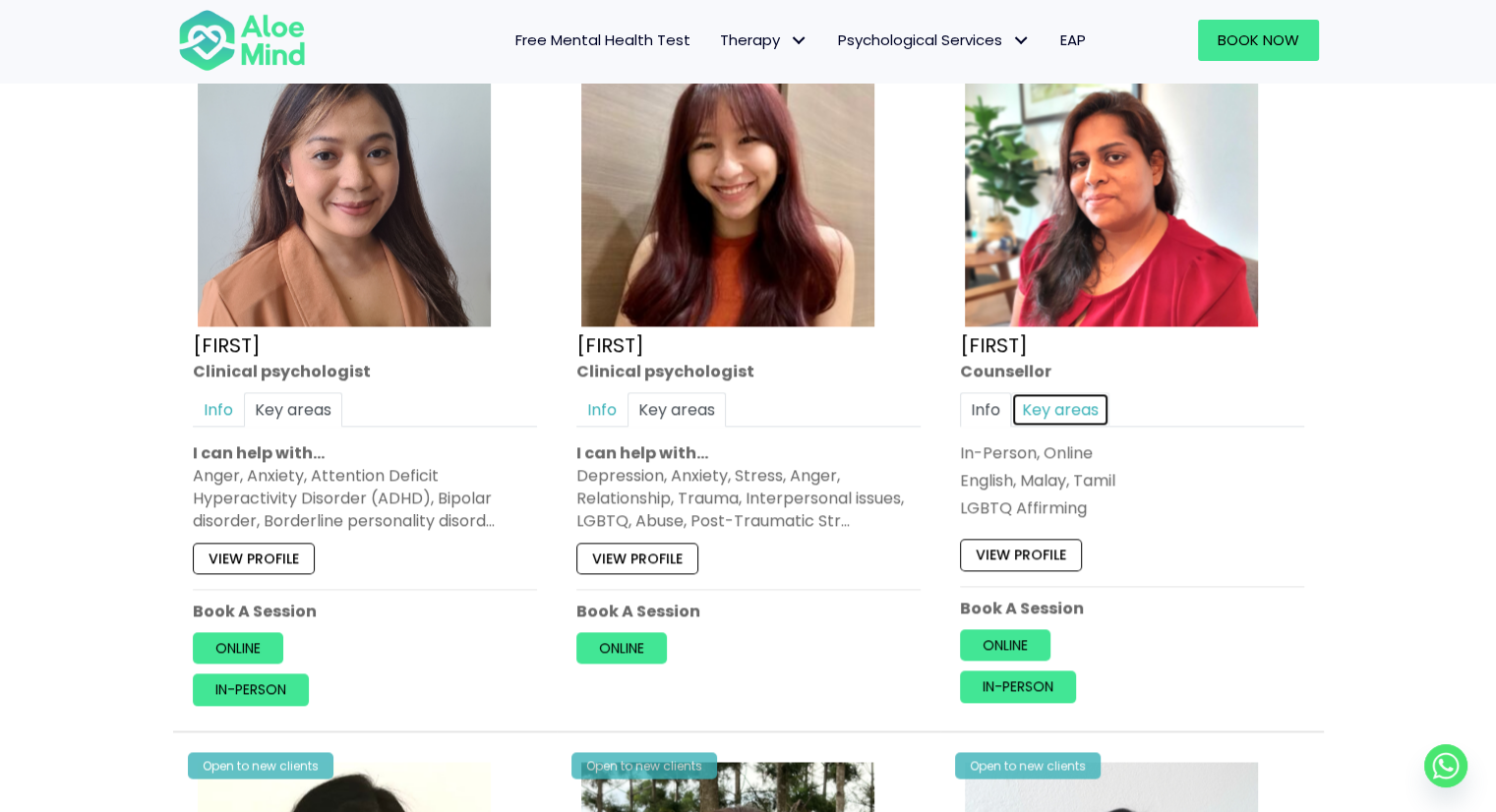 click on "Key areas" at bounding box center (1060, 409) 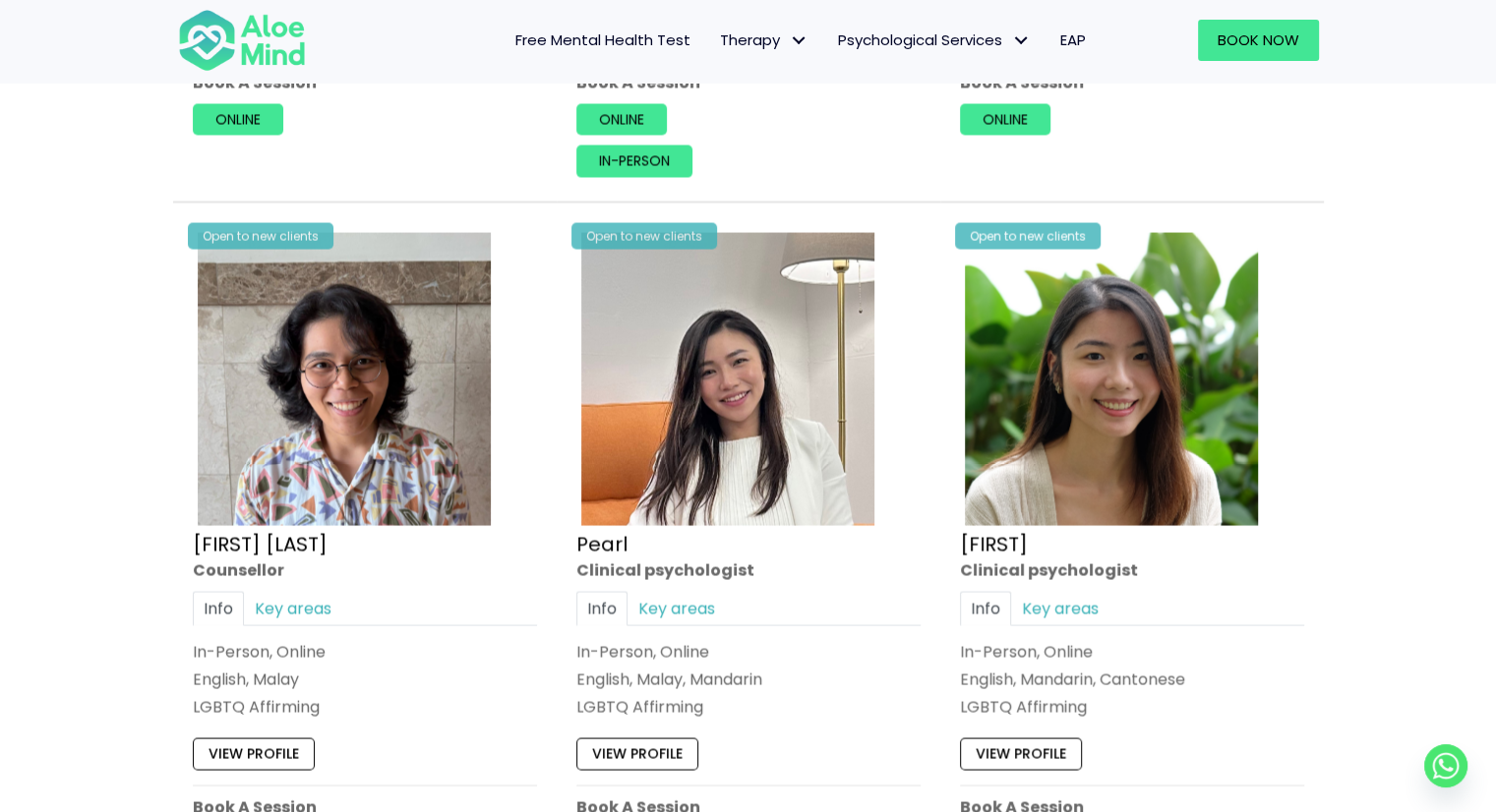 scroll, scrollTop: 4031, scrollLeft: 0, axis: vertical 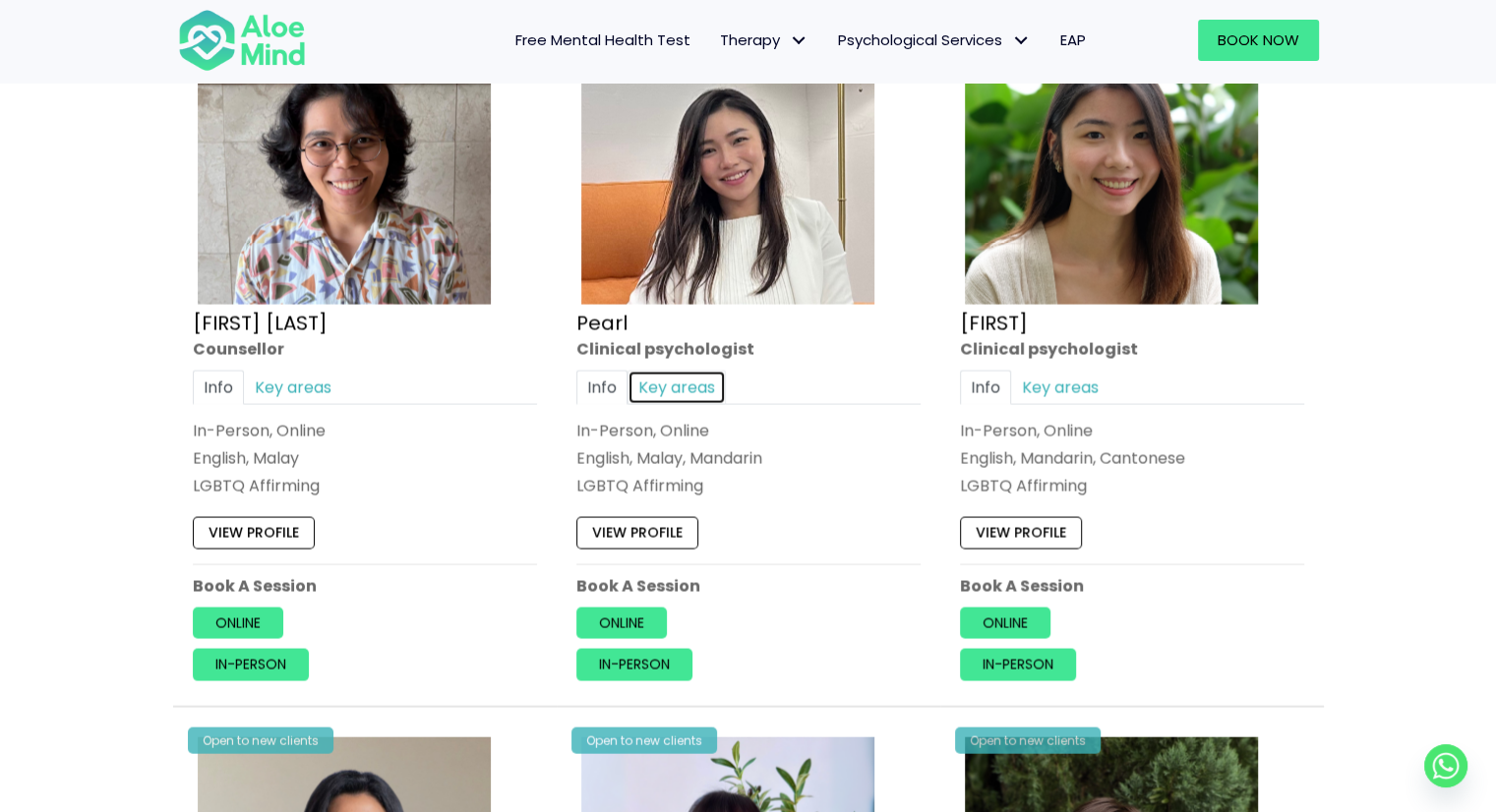 click on "Key areas" at bounding box center [677, 387] 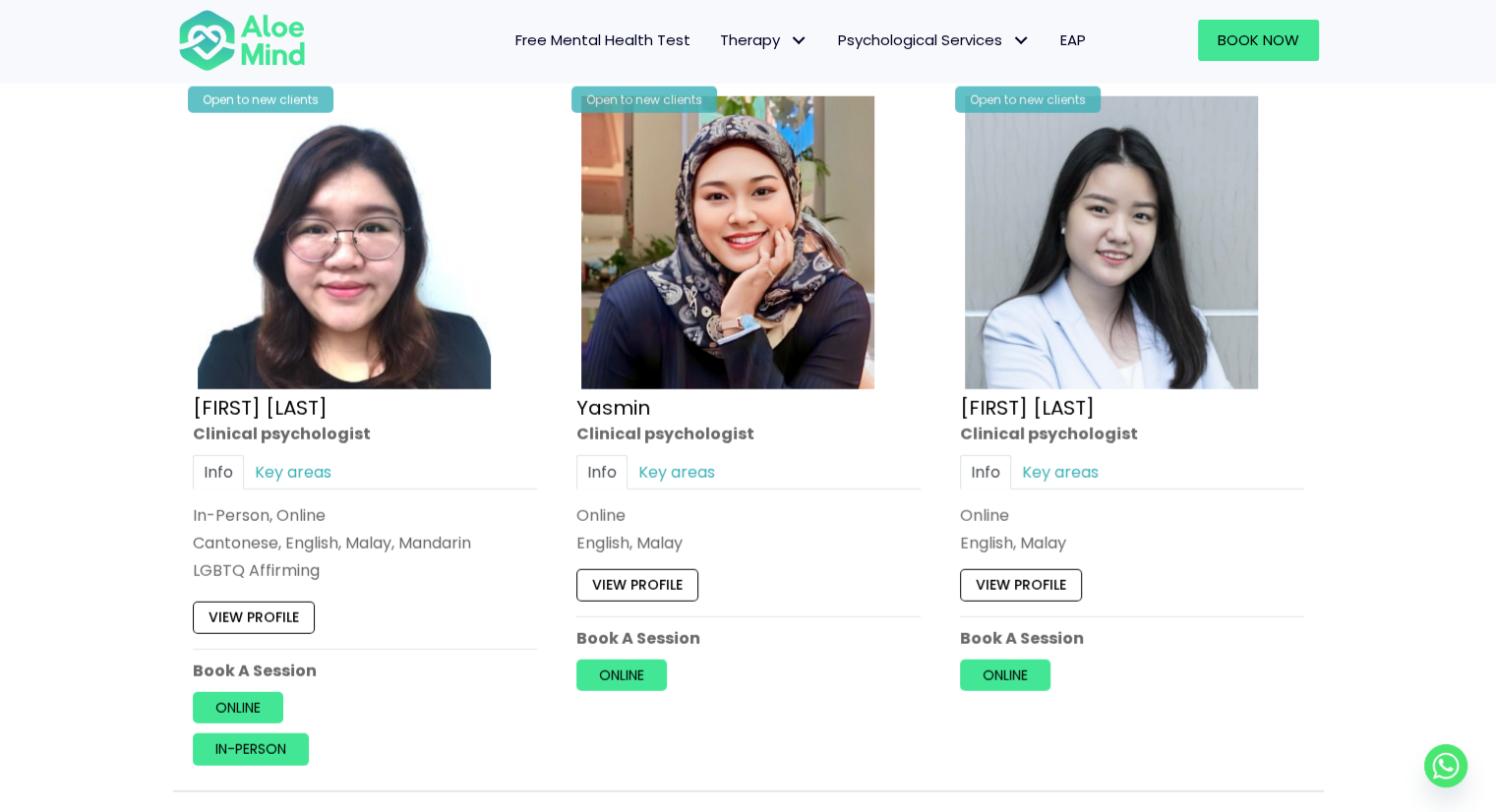 scroll, scrollTop: 5505, scrollLeft: 0, axis: vertical 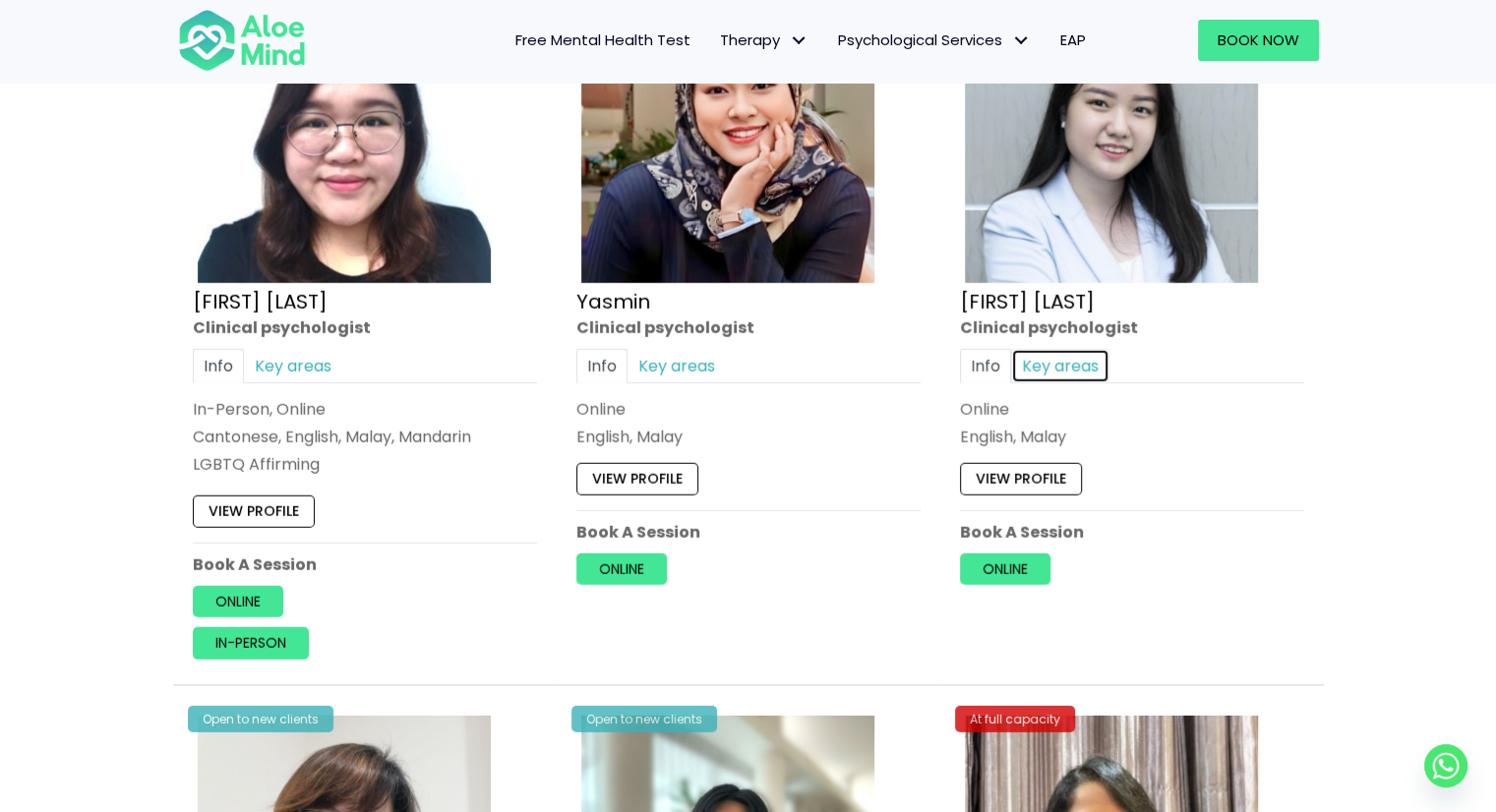 click on "Key areas" at bounding box center [1060, 366] 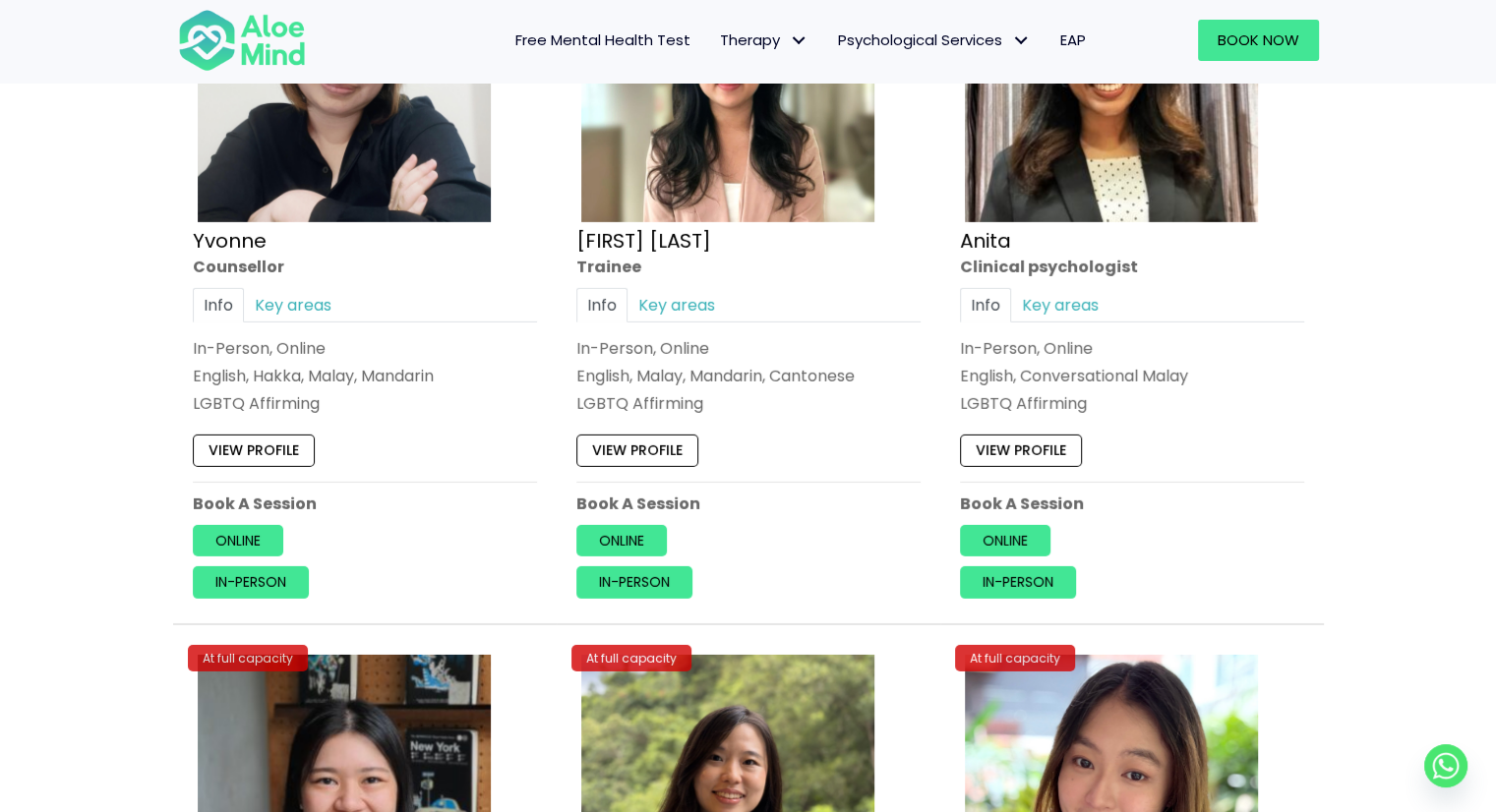 scroll, scrollTop: 6095, scrollLeft: 0, axis: vertical 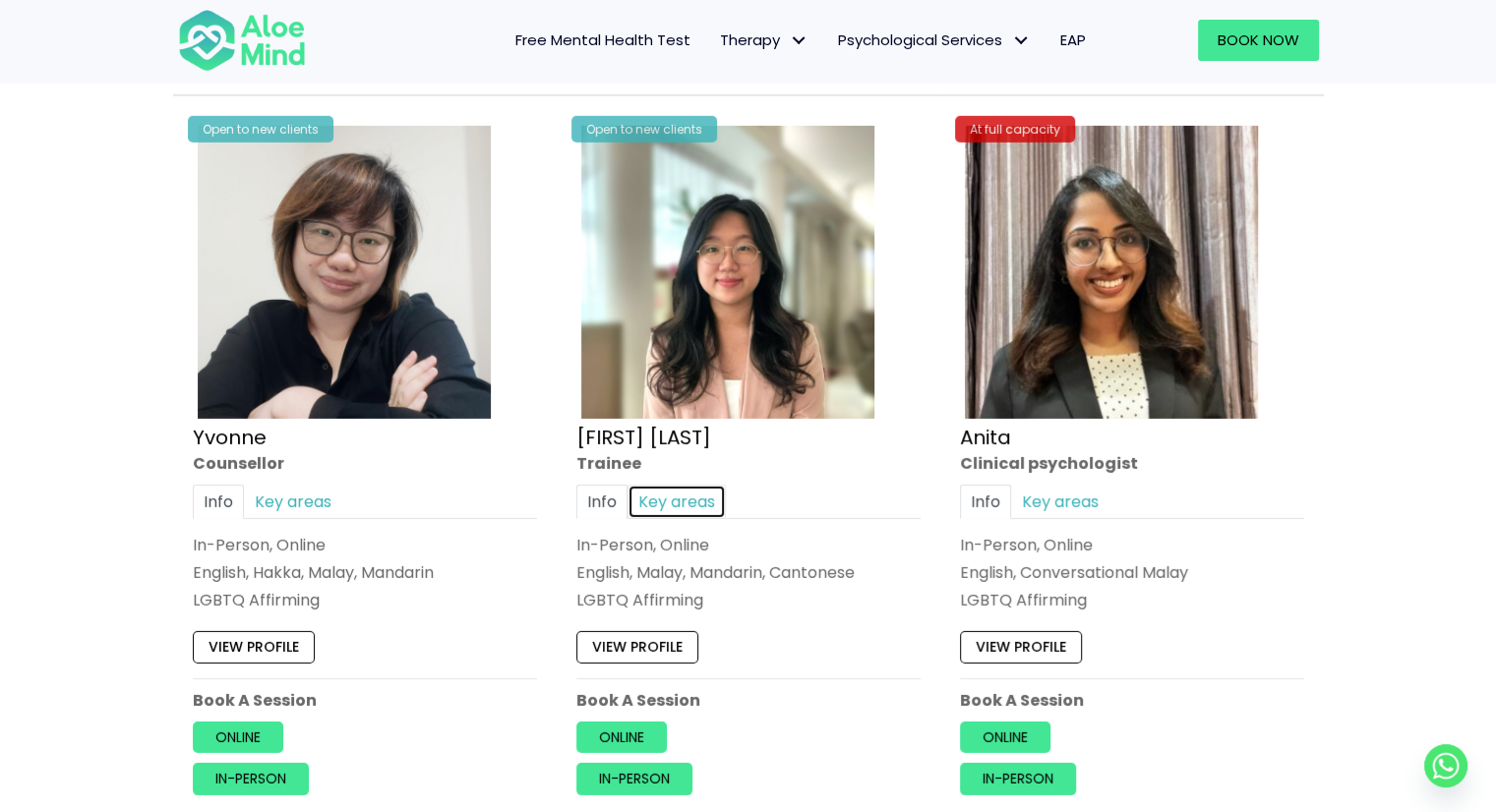 click on "Key areas" at bounding box center (677, 501) 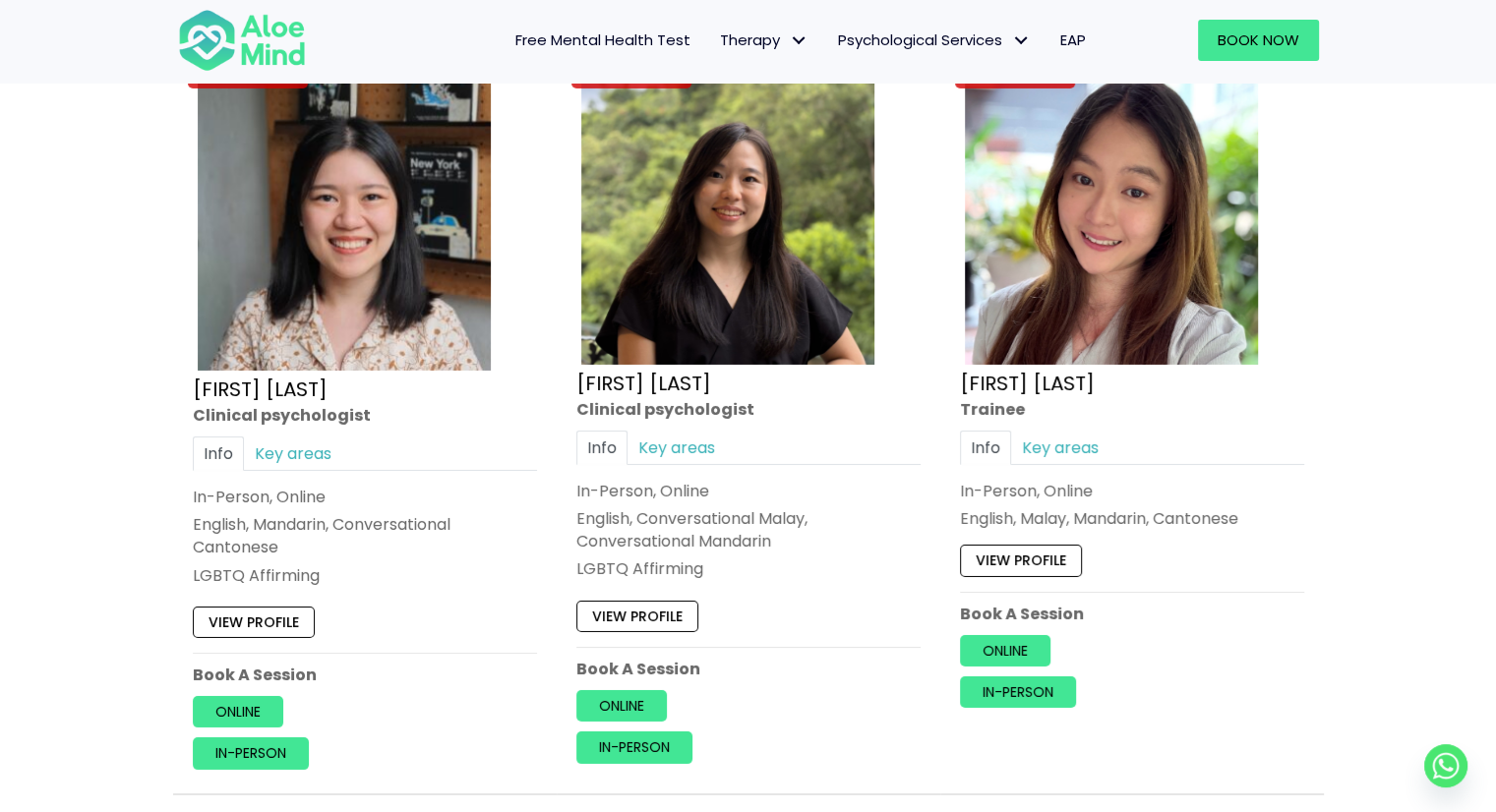scroll, scrollTop: 6881, scrollLeft: 0, axis: vertical 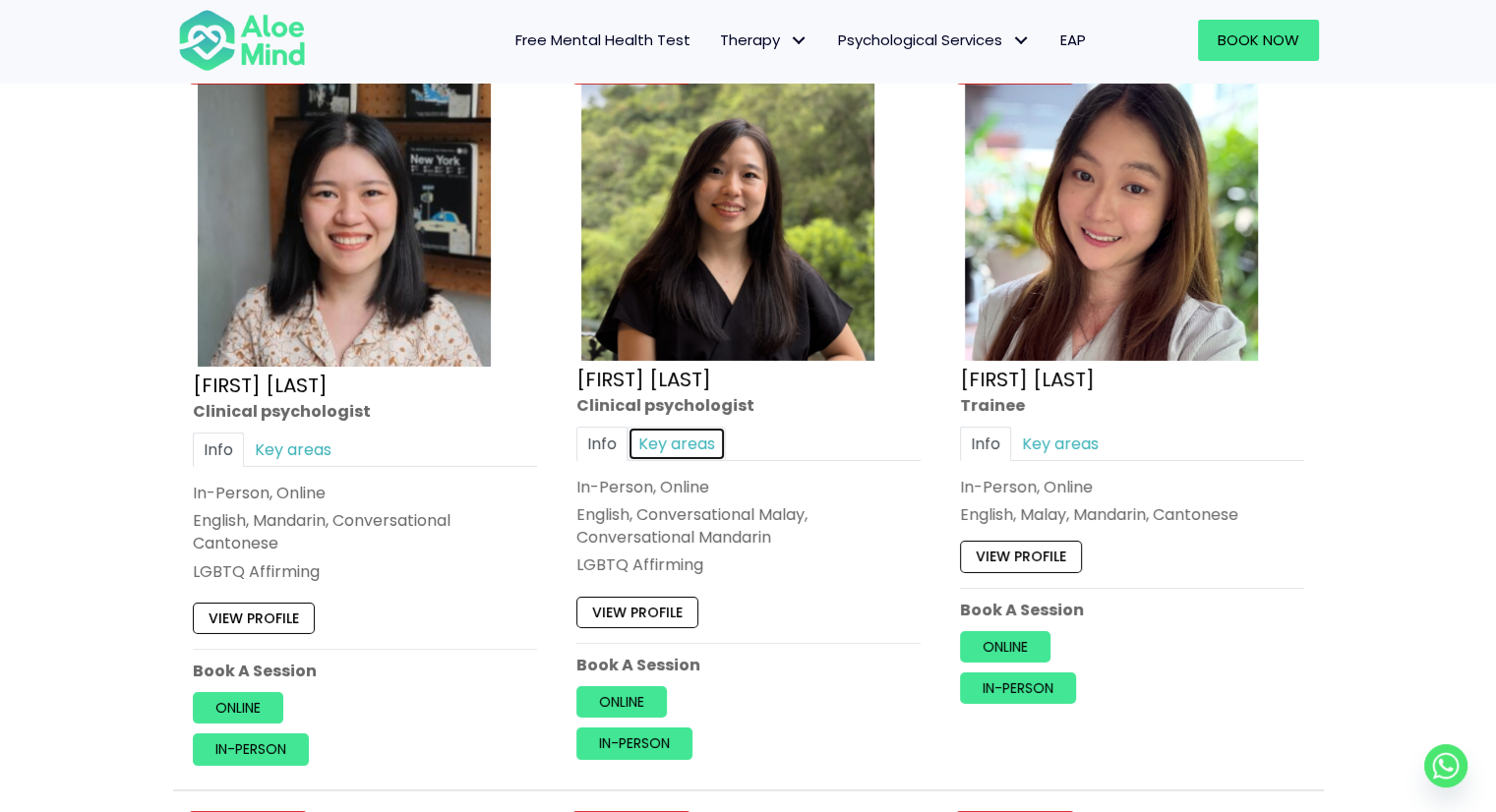 click on "Key areas" at bounding box center [677, 442] 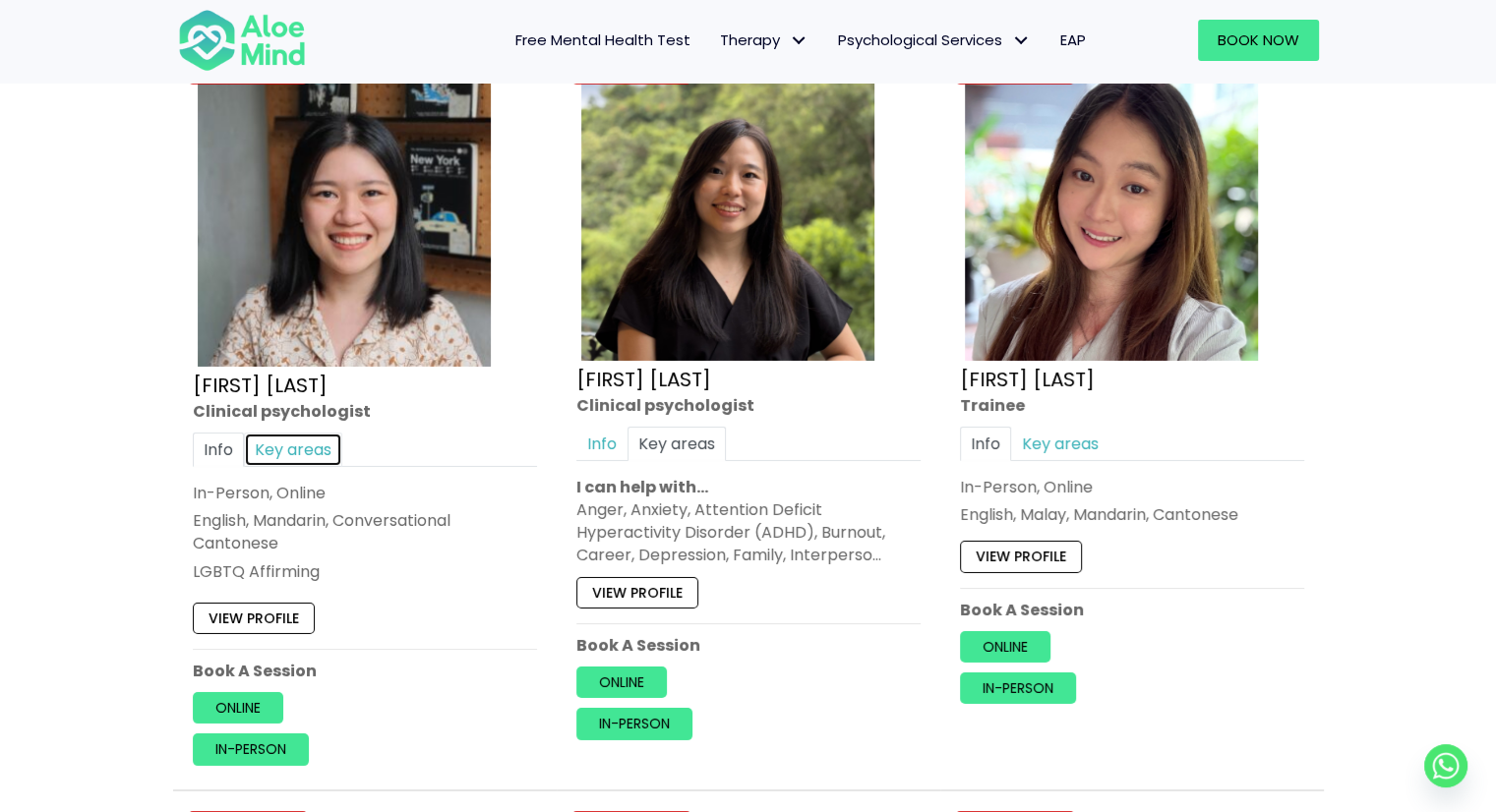 click on "Key areas" at bounding box center [293, 448] 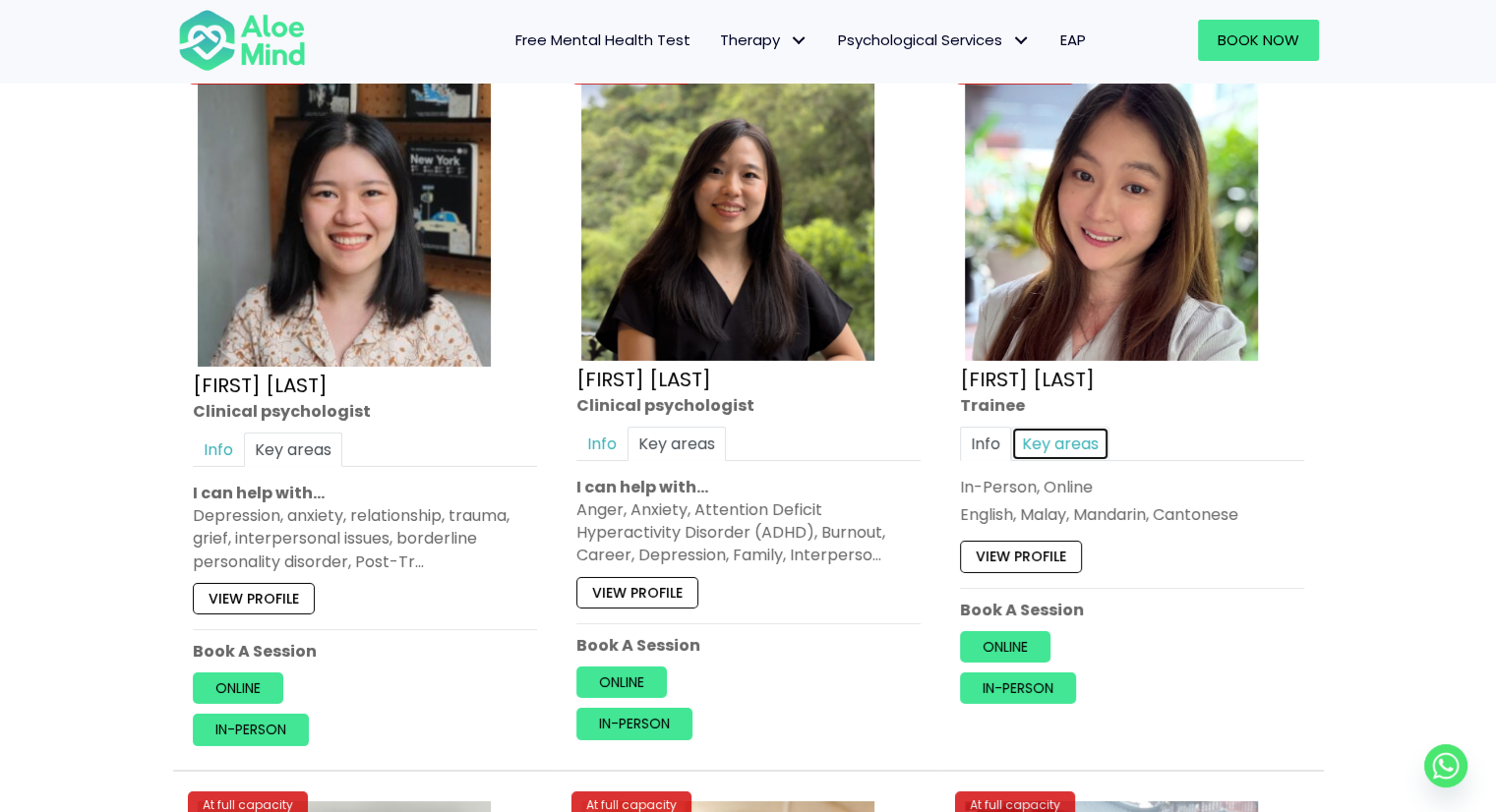 click on "Key areas" at bounding box center [1060, 442] 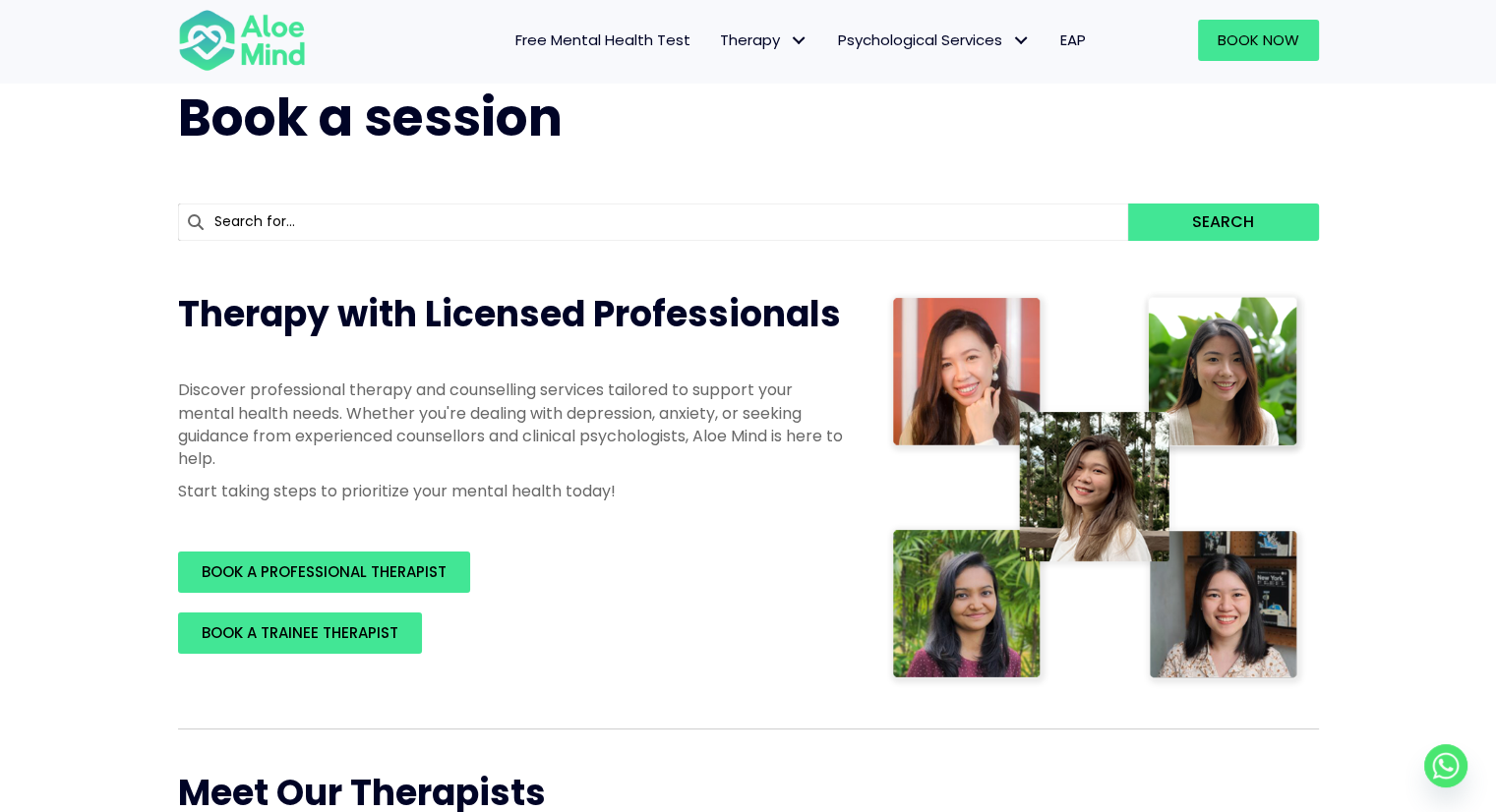 scroll, scrollTop: 0, scrollLeft: 0, axis: both 